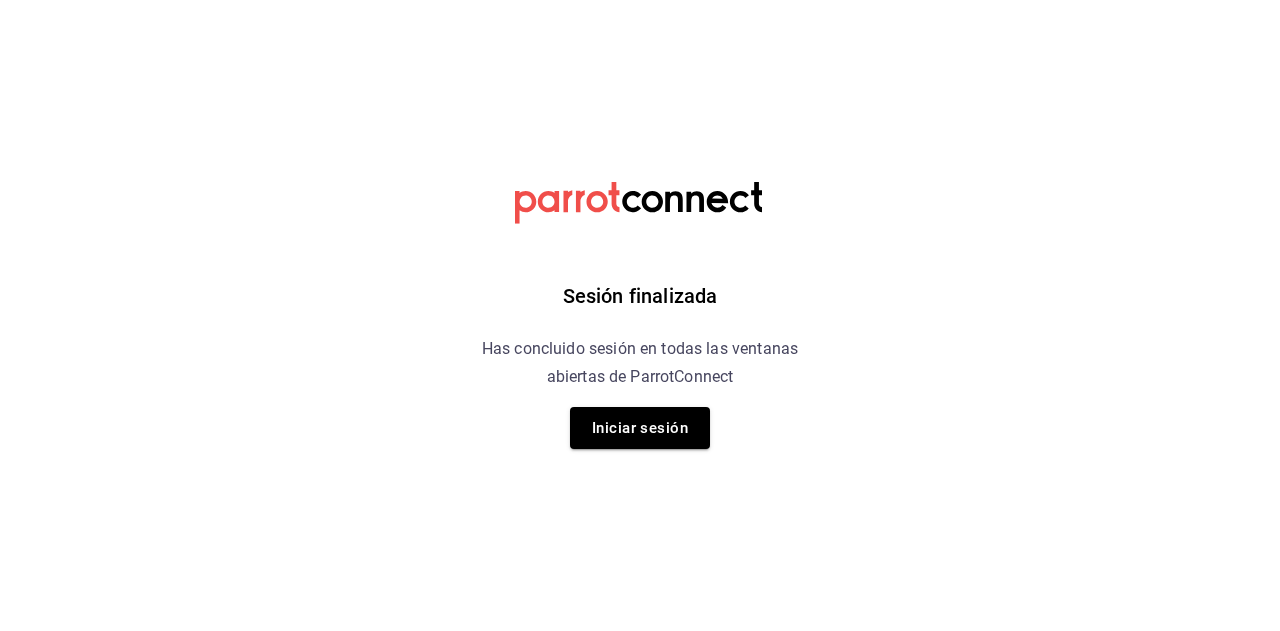 scroll, scrollTop: 0, scrollLeft: 0, axis: both 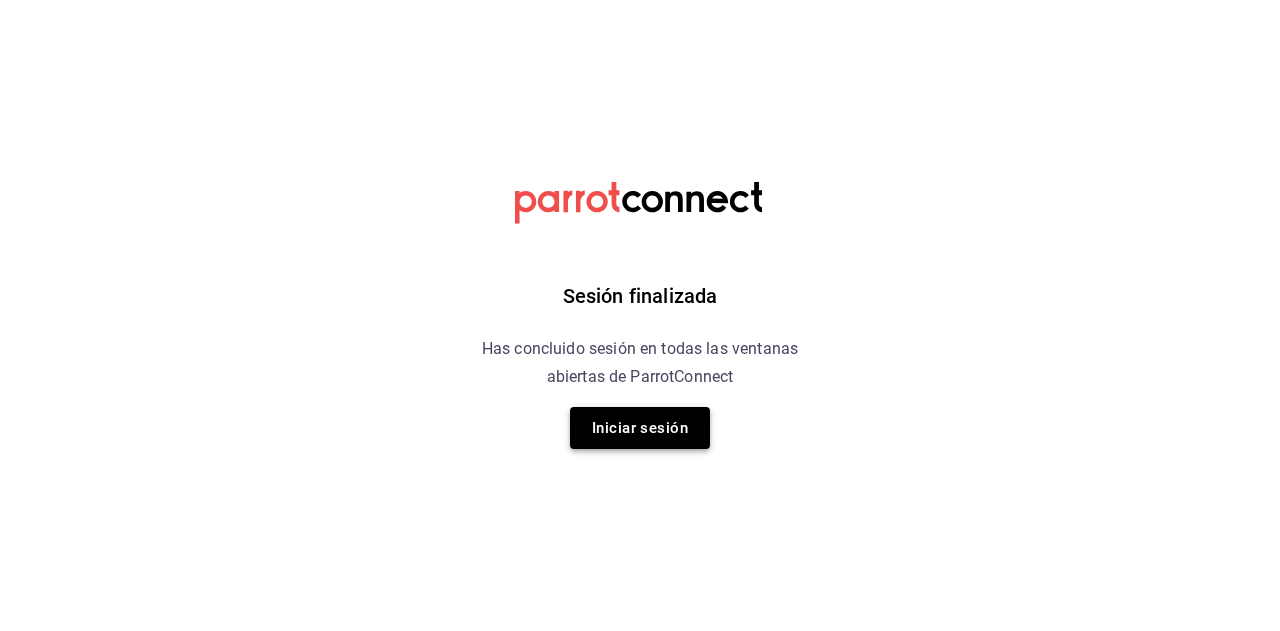 click on "Iniciar sesión" at bounding box center [640, 428] 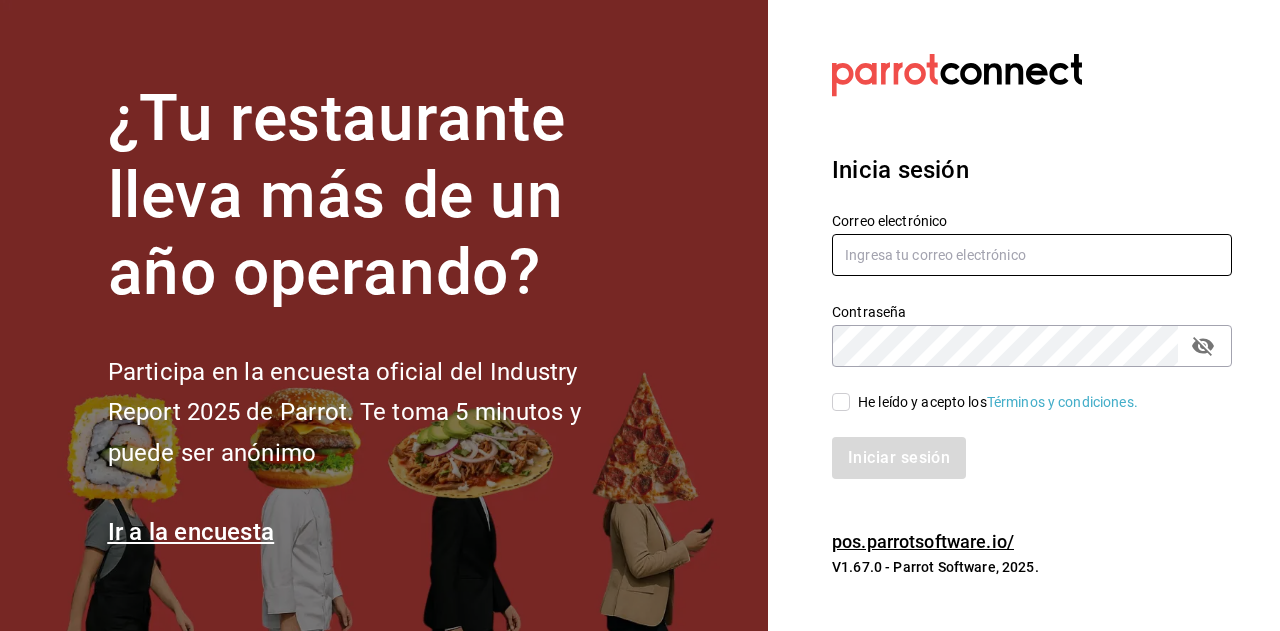click at bounding box center [1032, 255] 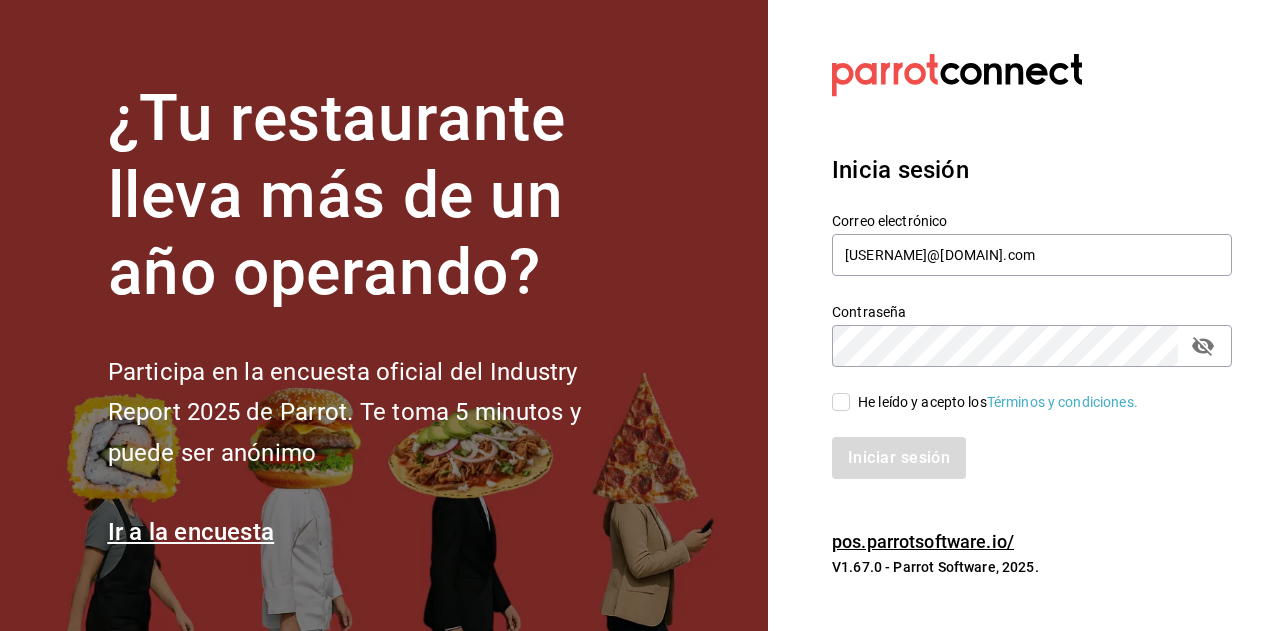 click on "He leído y acepto los  Términos y condiciones." at bounding box center (841, 402) 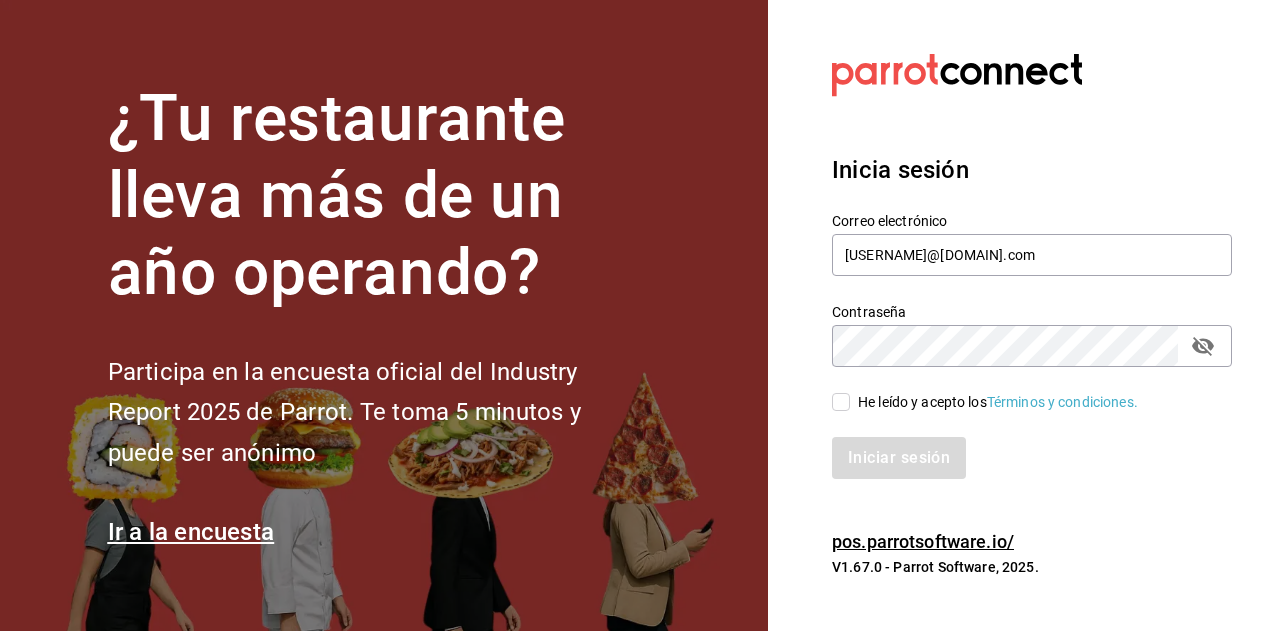 checkbox on "true" 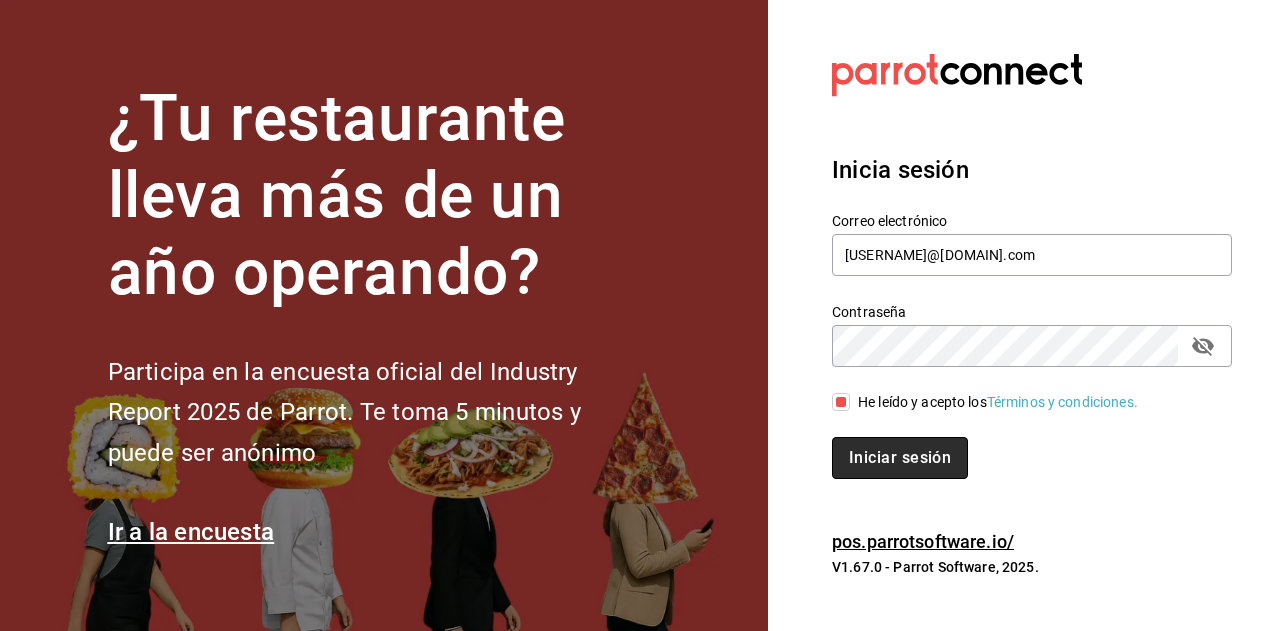 click on "Iniciar sesión" at bounding box center [900, 458] 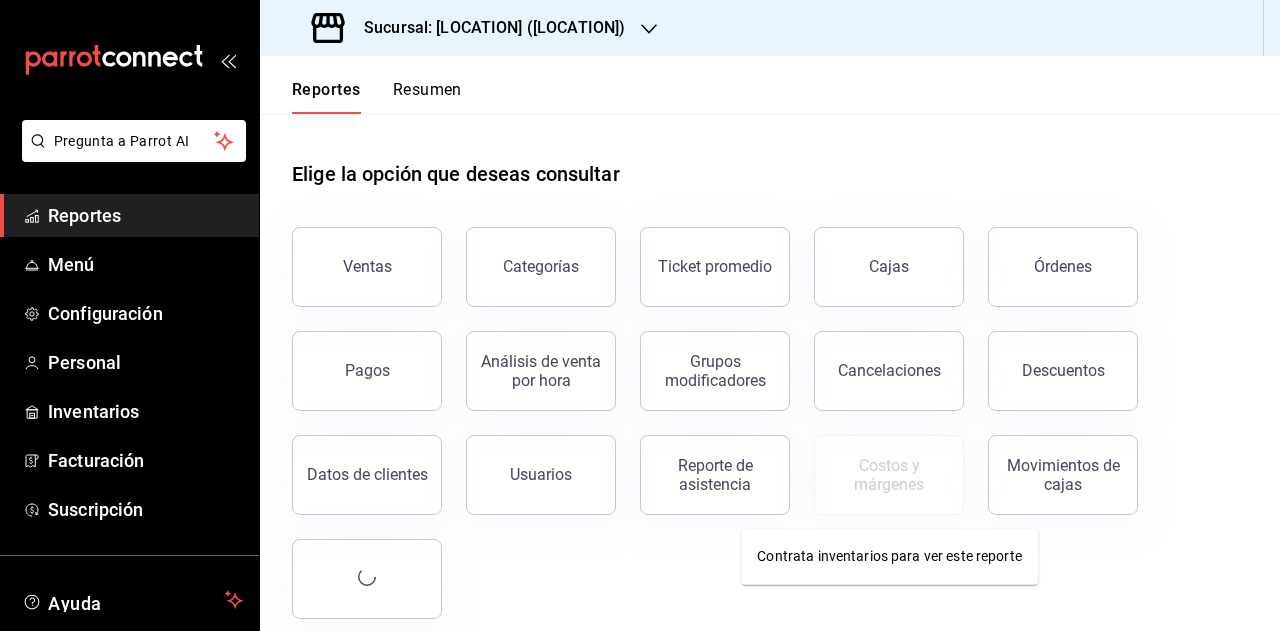 scroll, scrollTop: 0, scrollLeft: 0, axis: both 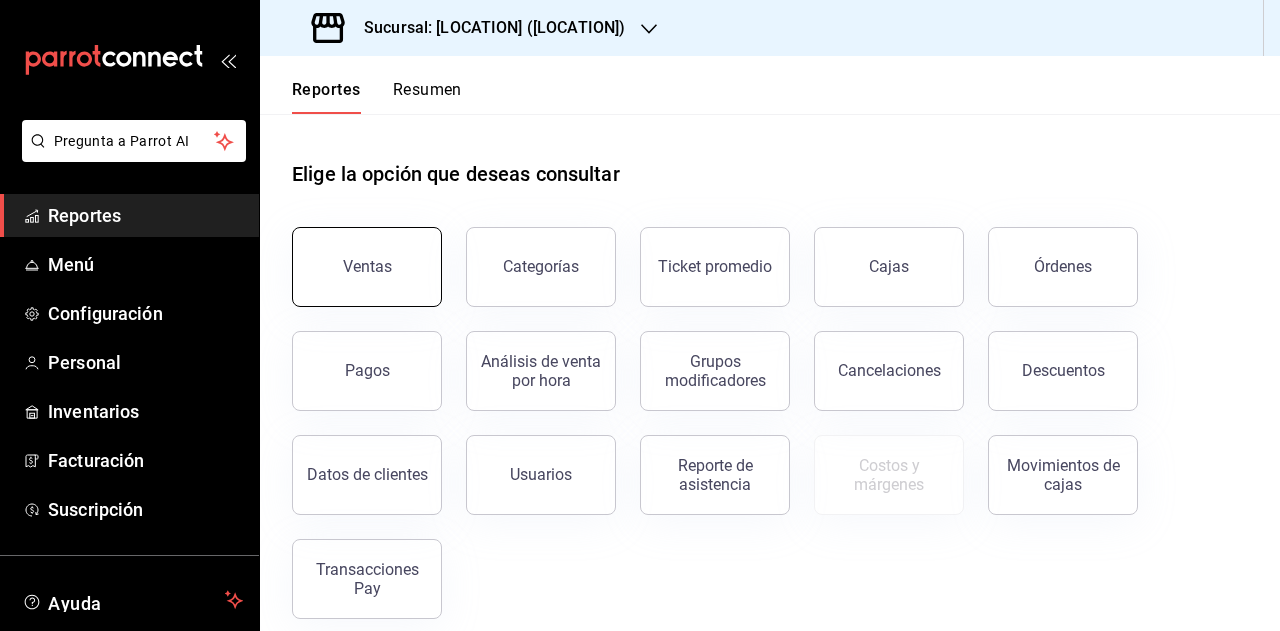 click on "Ventas" at bounding box center [367, 267] 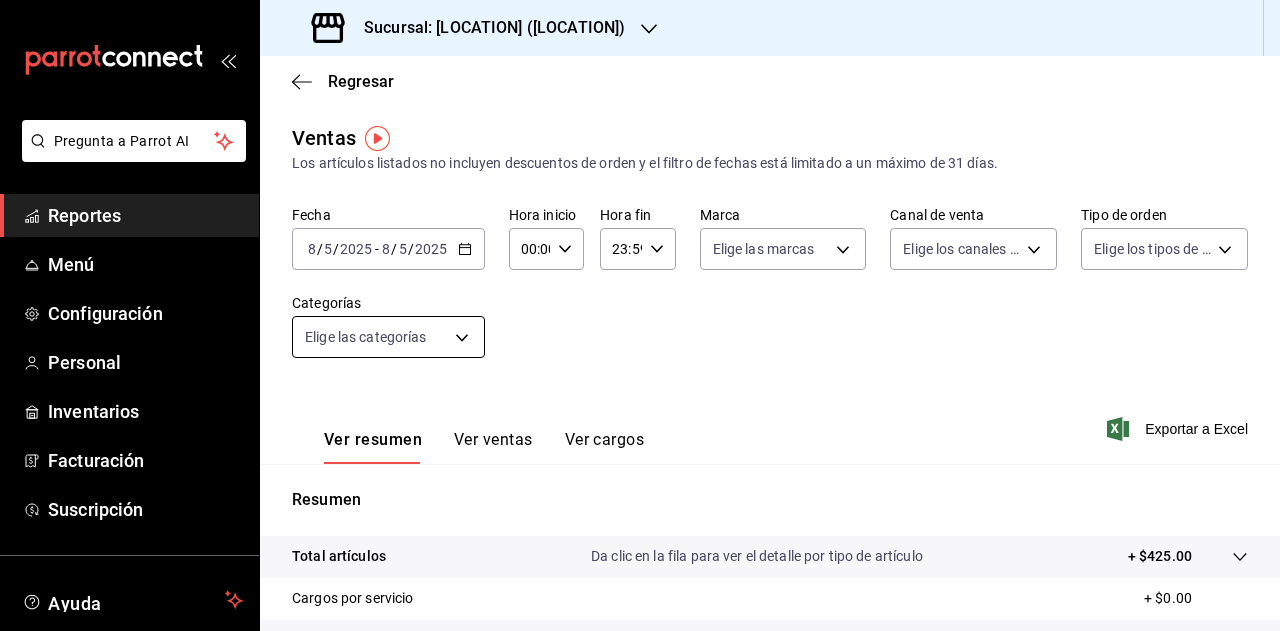 click on "Pregunta a Parrot AI Reportes   Menú   Configuración   Personal   Inventarios   Facturación   Suscripción   Ayuda Recomienda Parrot   Multi admin   Sugerir nueva función   Sucursal: [LOCATION] ([LOCATION]) Regresar Ventas Los artículos listados no incluyen descuentos de orden y el filtro de fechas está limitado a un máximo de 31 días. Fecha [DATE] [TIME] - [DATE] [TIME] Hora inicio 00:00 Hora inicio Hora fin 23:59 Hora fin Marca Elige las marcas Canal de venta Elige los canales de venta Tipo de orden Elige los tipos de orden Categorías Elige las categorías Ver resumen Ver ventas Ver cargos Exportar a Excel Resumen Total artículos Da clic en la fila para ver el detalle por tipo de artículo + $425.00 Cargos por servicio + $0.00 Venta bruta = $425.00 Descuentos totales - $0.00 Certificados de regalo - $0.00 Venta total = $425.00 Impuestos - $58.62 Venta neta = $366.38 Pregunta a Parrot AI Reportes   Menú   Configuración   Personal   Inventarios   Facturación   Suscripción" at bounding box center (640, 315) 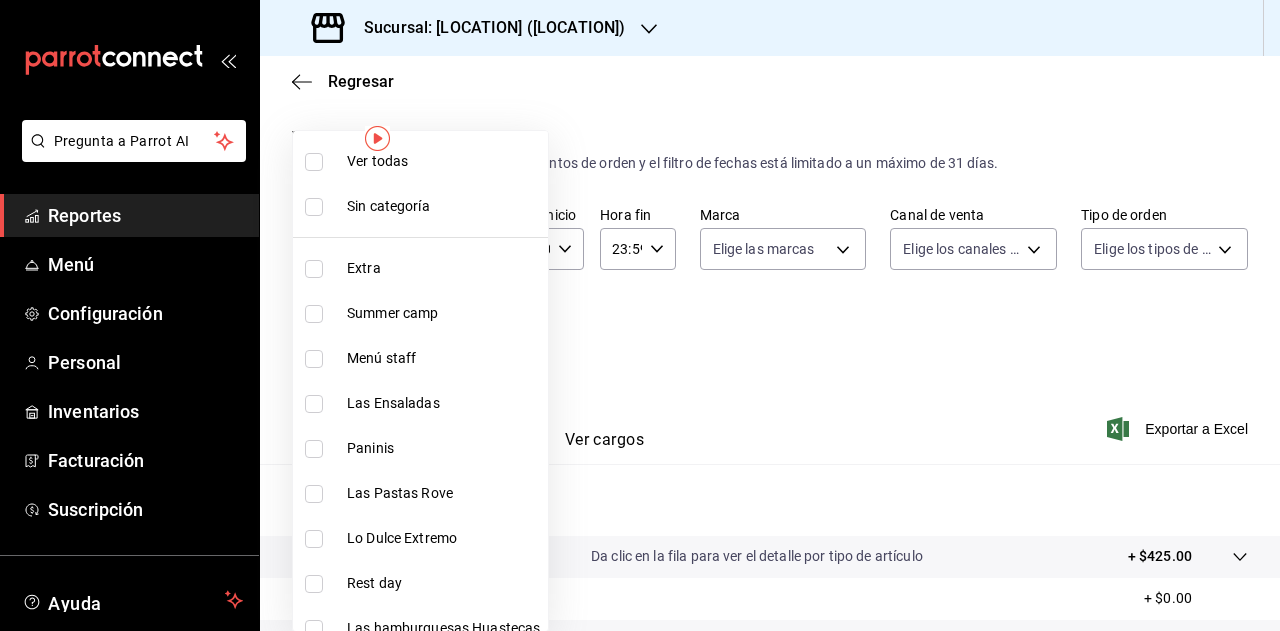 click at bounding box center [640, 315] 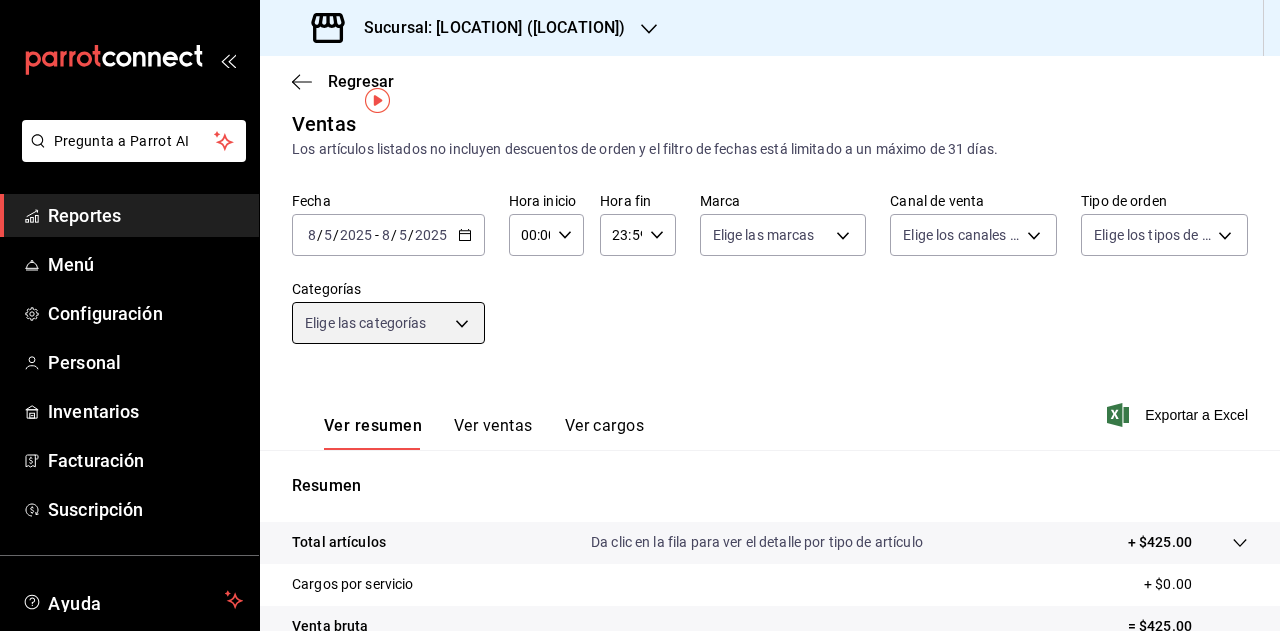 scroll, scrollTop: 0, scrollLeft: 0, axis: both 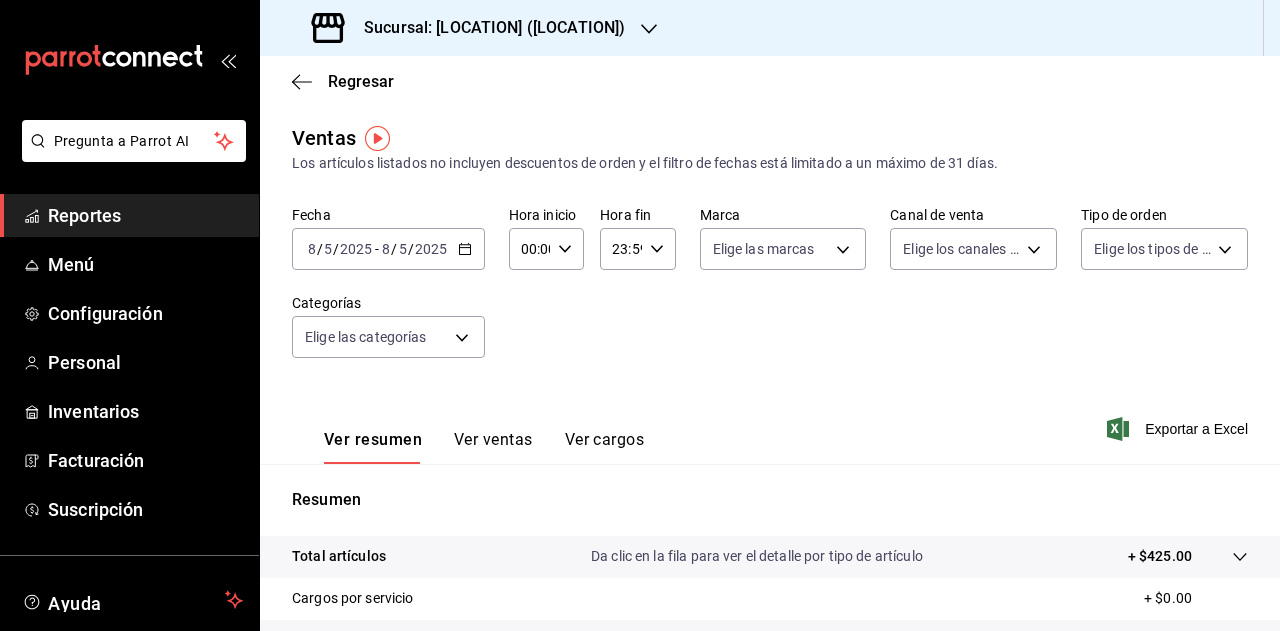 click on "2025" at bounding box center (431, 249) 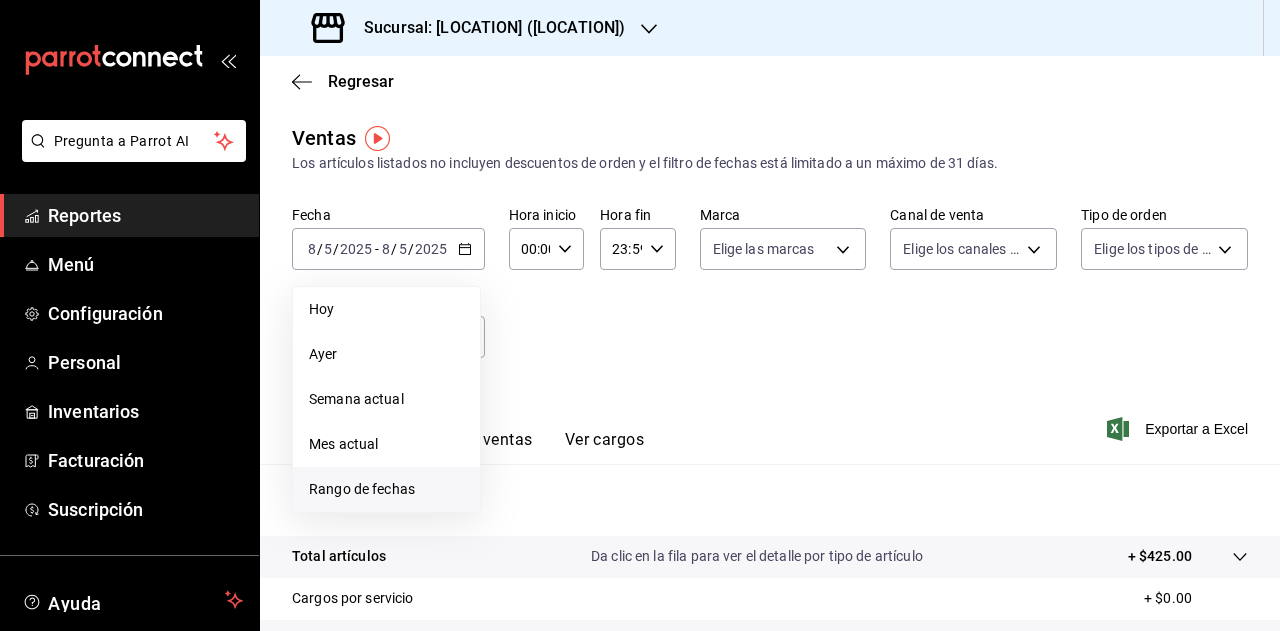 click on "Rango de fechas" at bounding box center [386, 489] 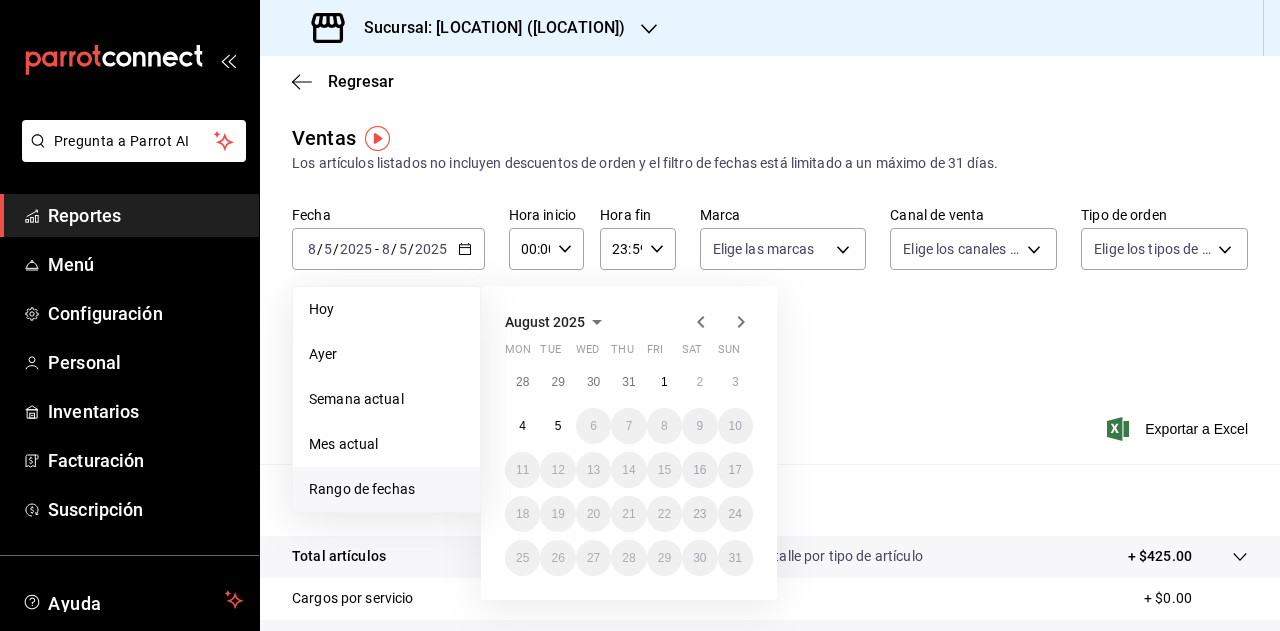 click 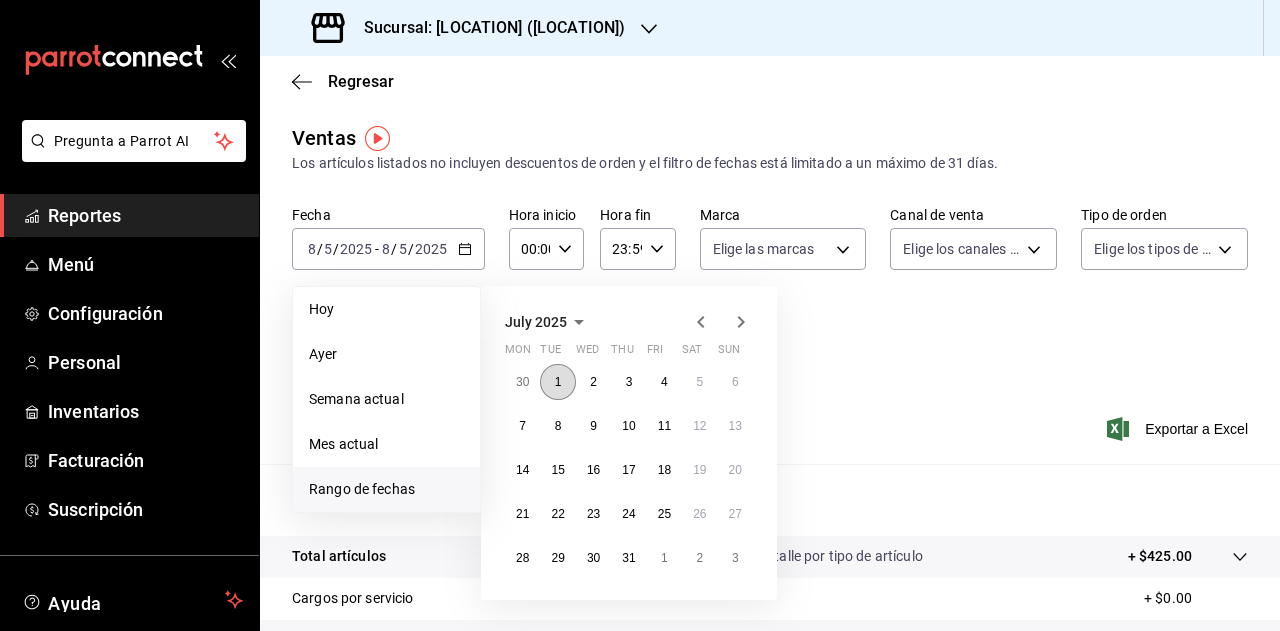 click on "1" at bounding box center [557, 382] 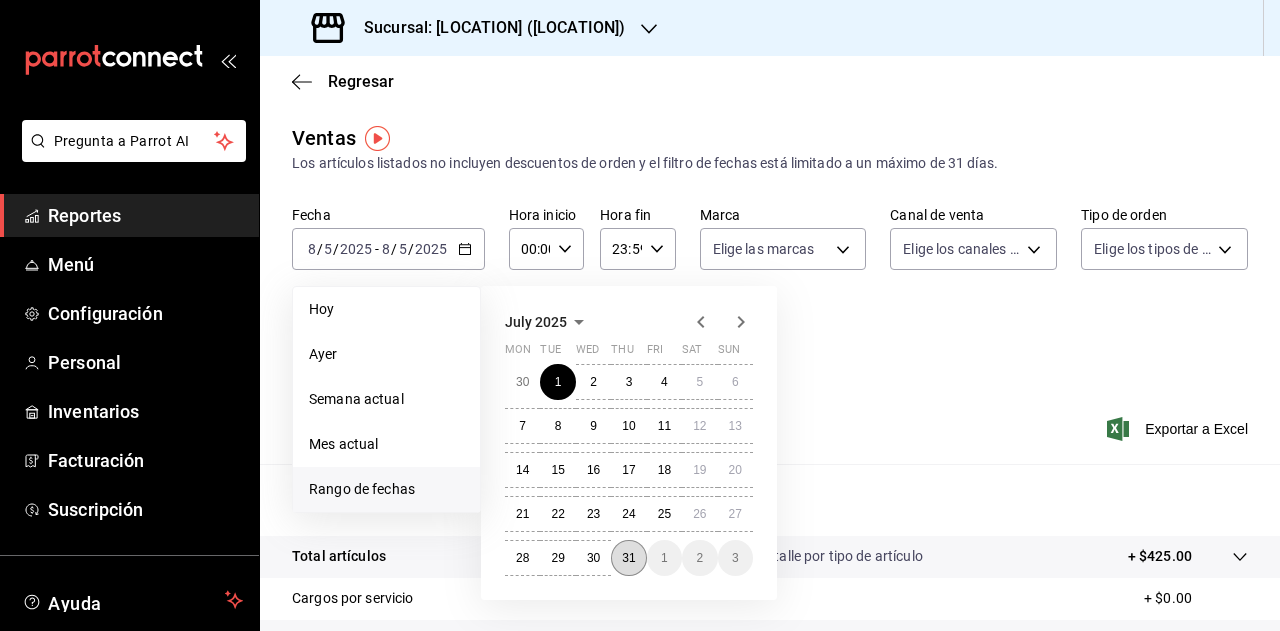 click on "31" at bounding box center [628, 558] 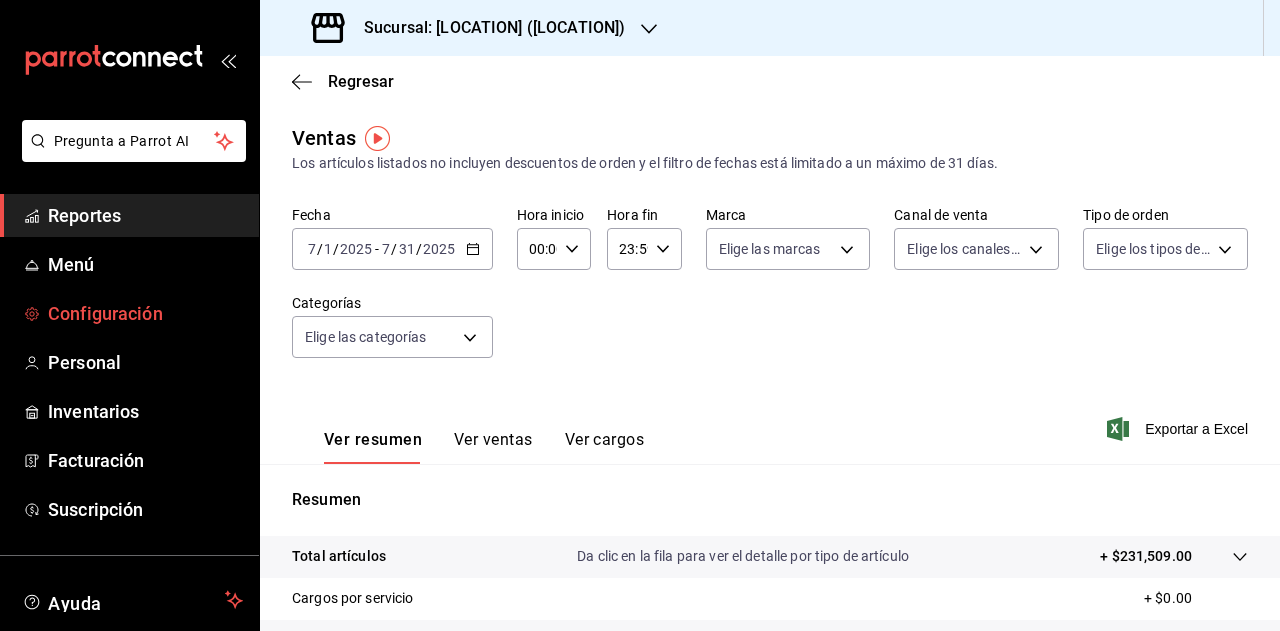 click on "Configuración" at bounding box center [145, 313] 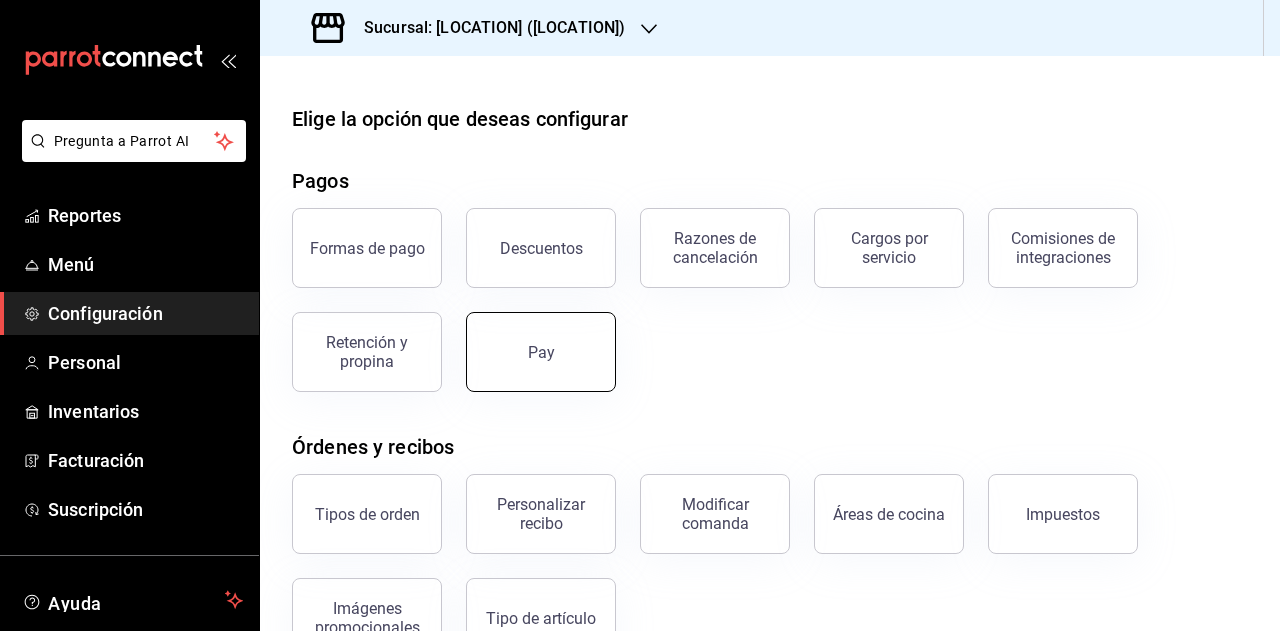 click on "Pay" at bounding box center (541, 352) 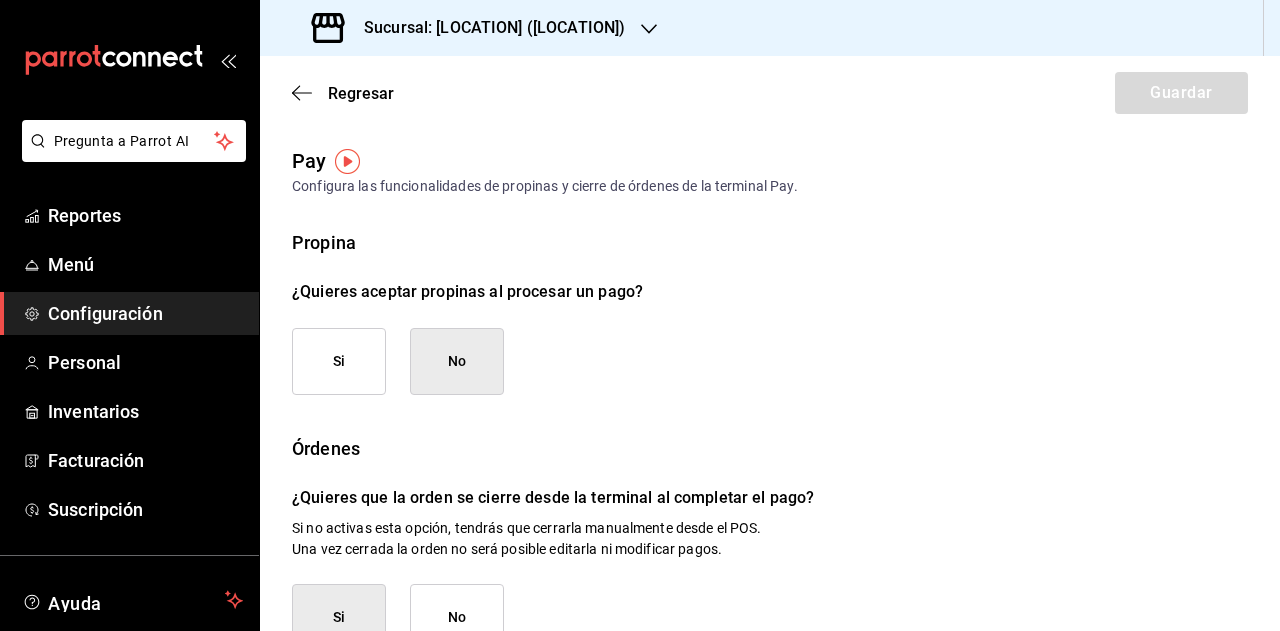 click on "Sucursal: [LOCATION] ([LOCATION])" at bounding box center [486, 28] 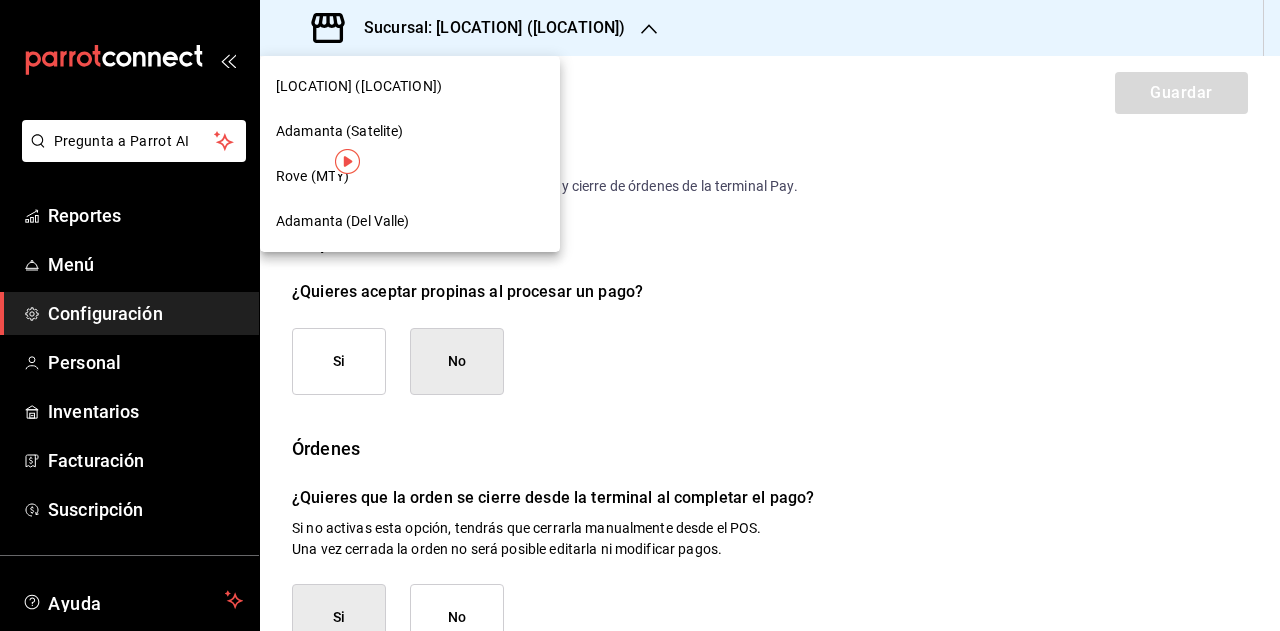 click on "Rove (MTY)" at bounding box center (410, 176) 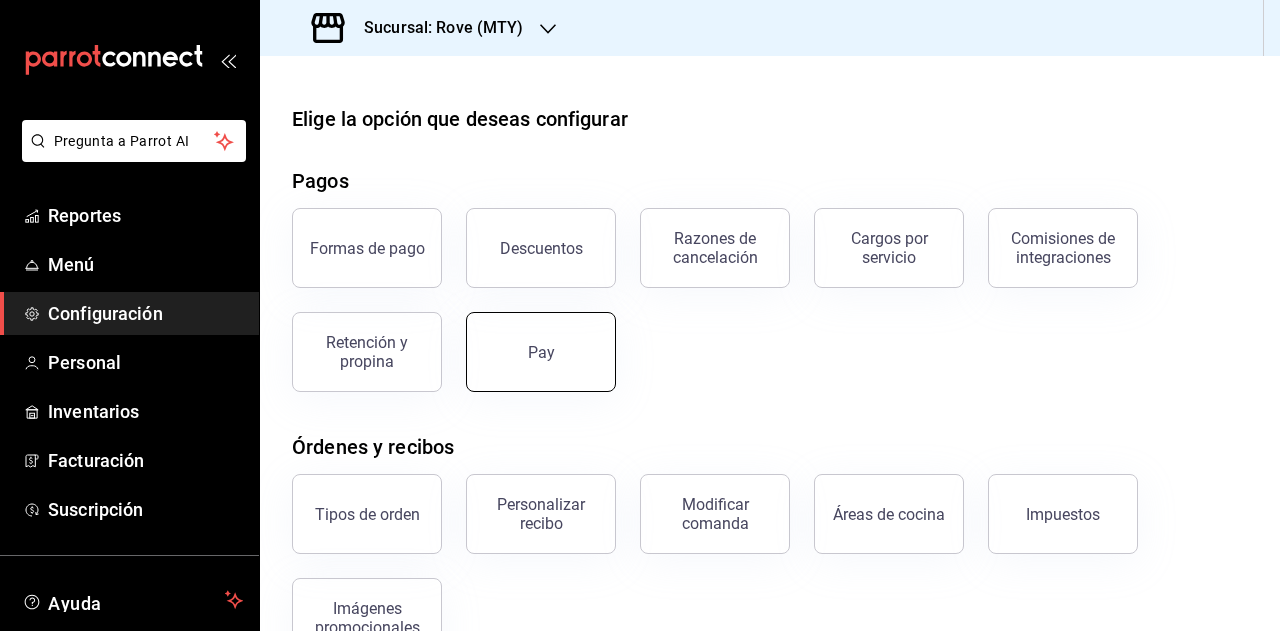 click on "Pay" at bounding box center (541, 352) 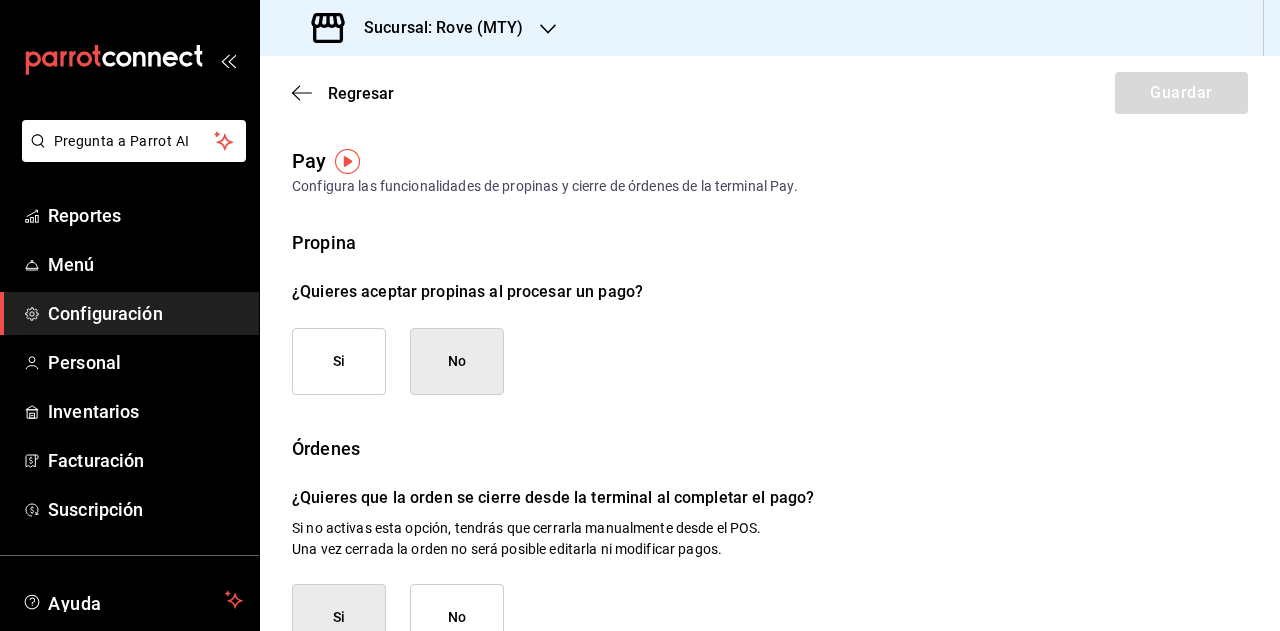 click on "Si" at bounding box center (339, 361) 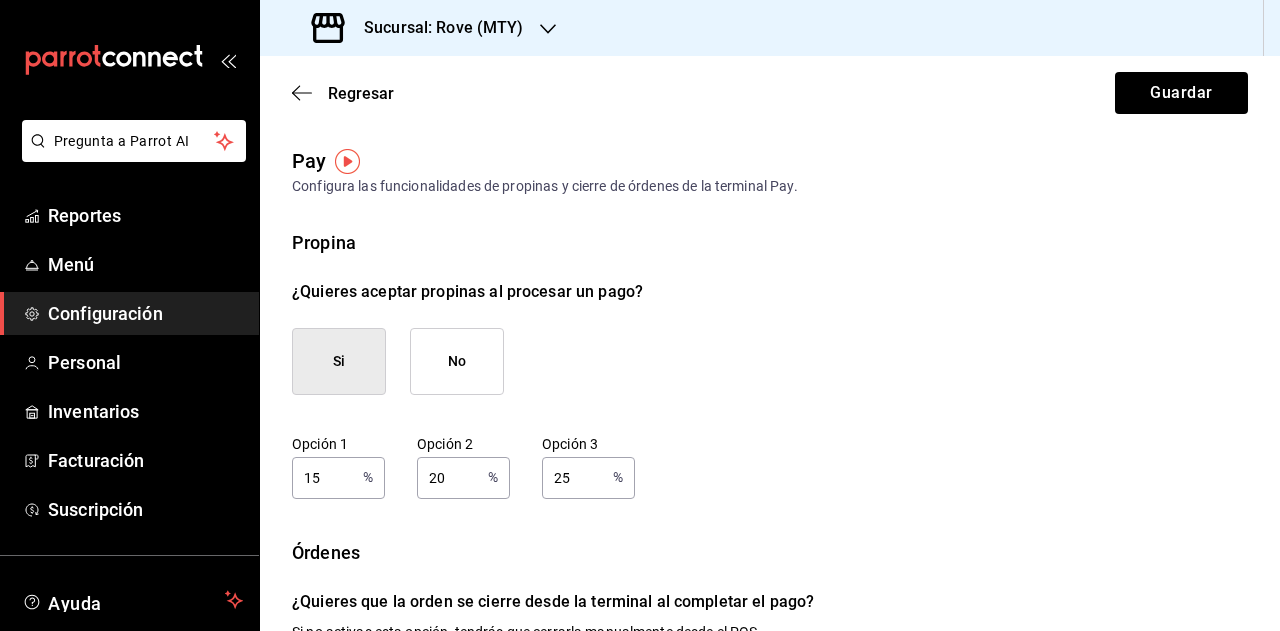 click on "15" at bounding box center [323, 477] 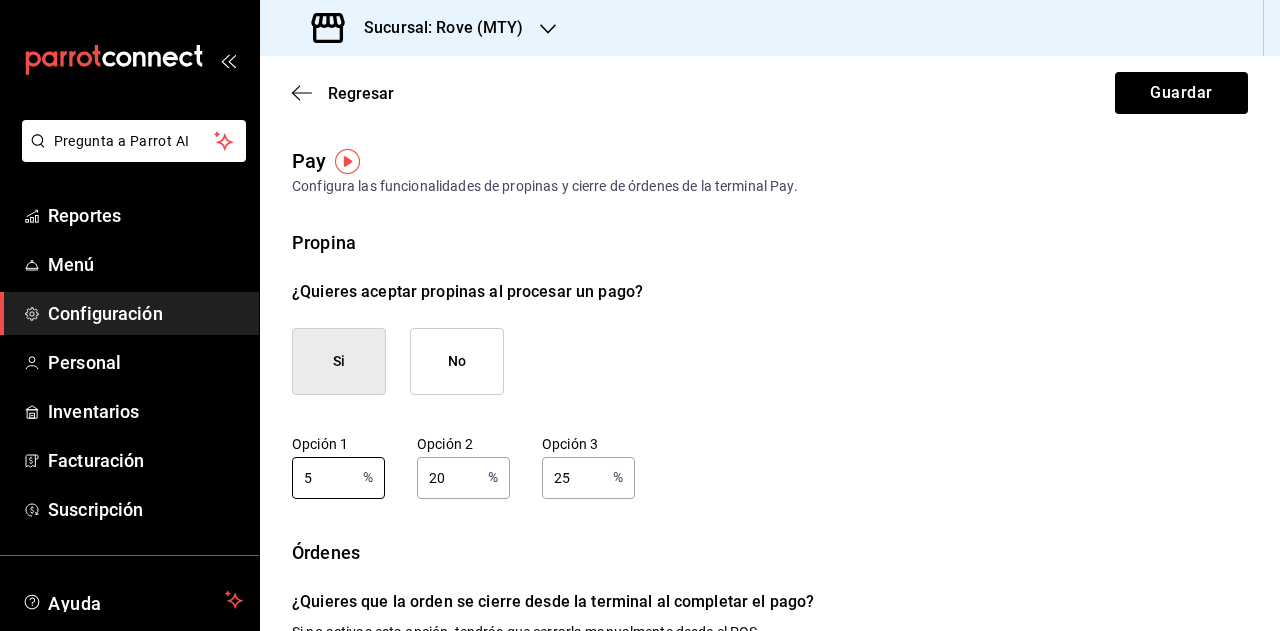 type on "5" 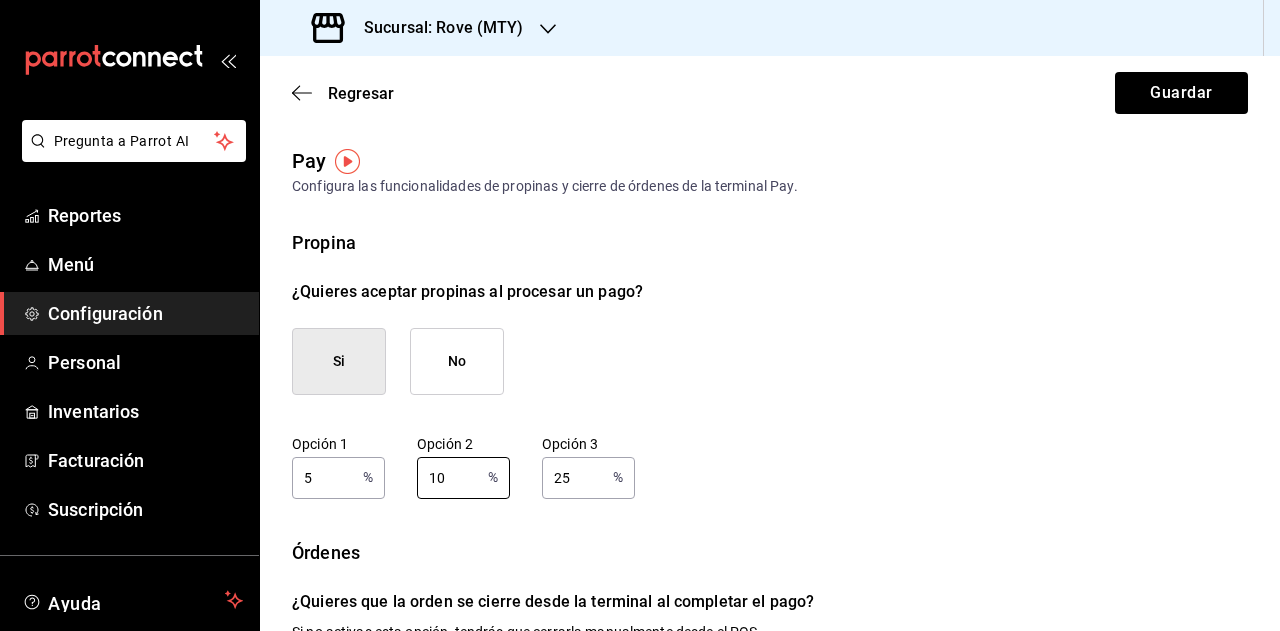 type on "10" 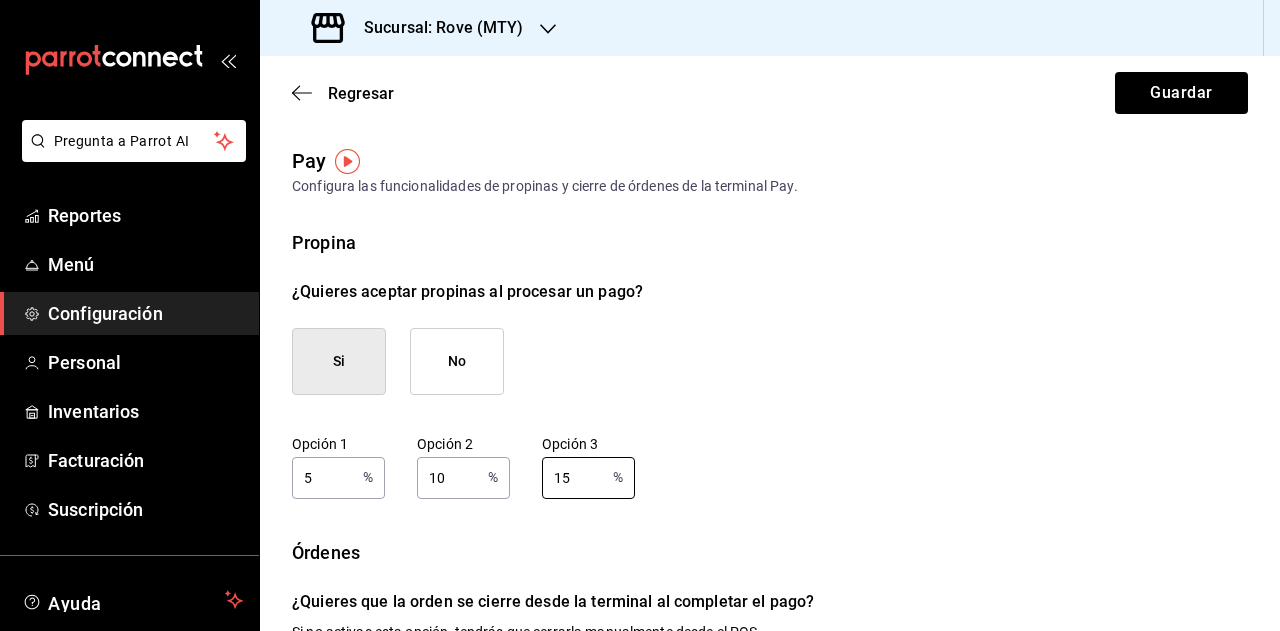 type on "15" 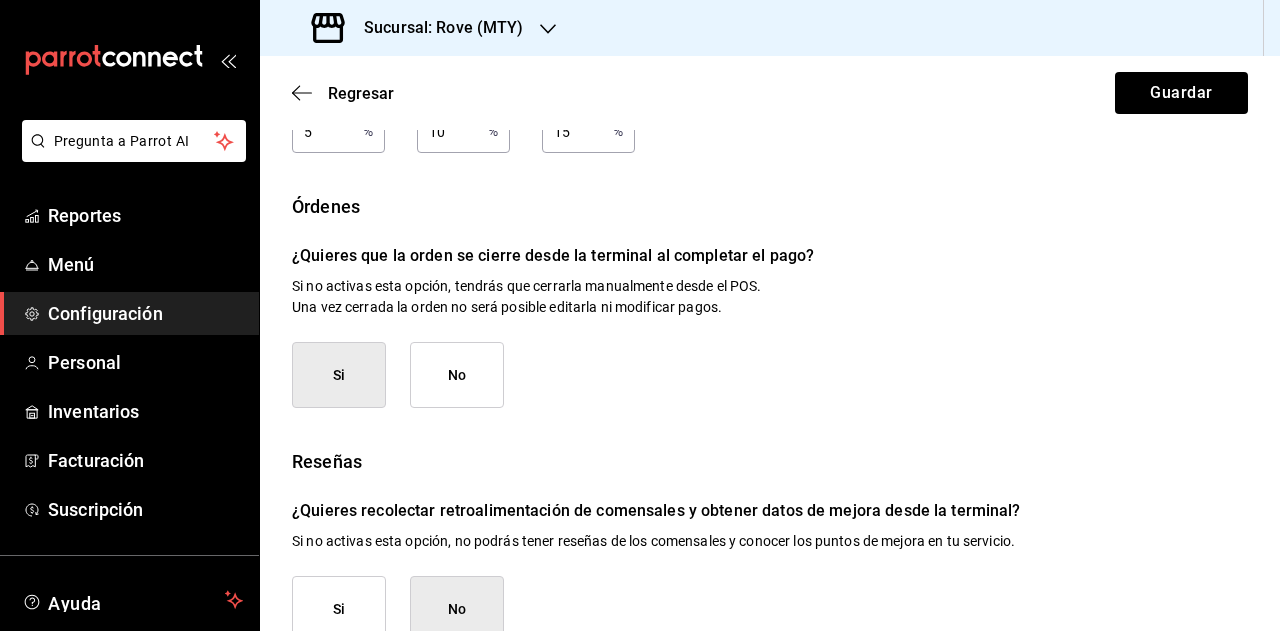scroll, scrollTop: 387, scrollLeft: 0, axis: vertical 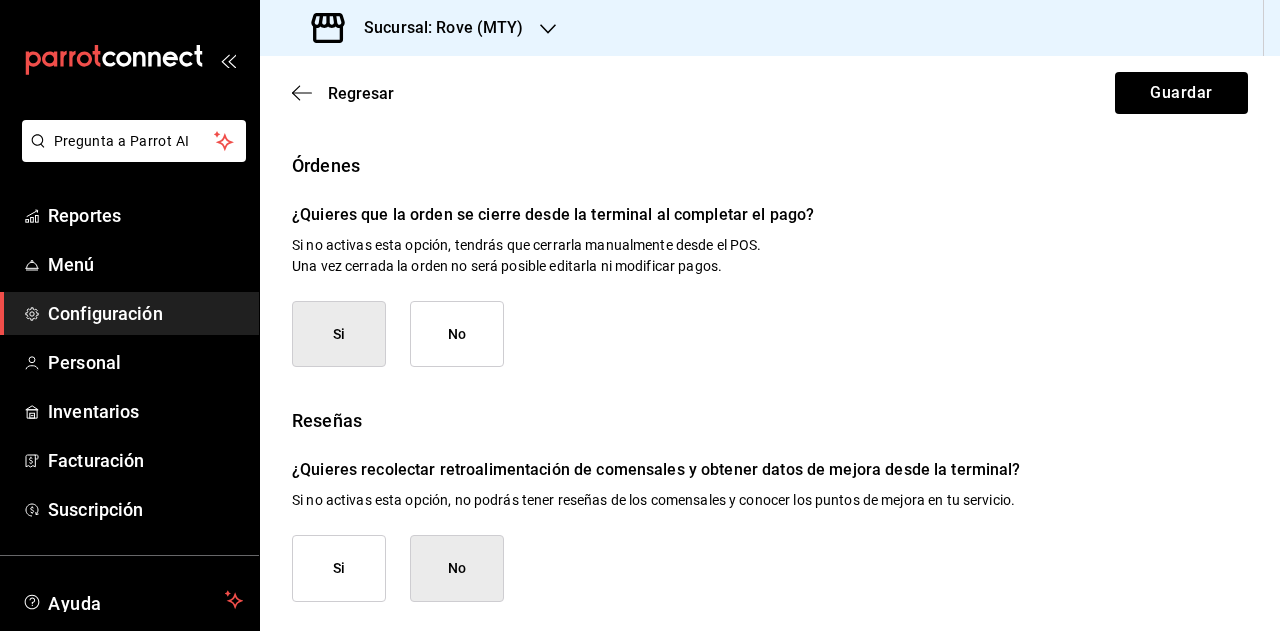 click on "Si" at bounding box center [339, 568] 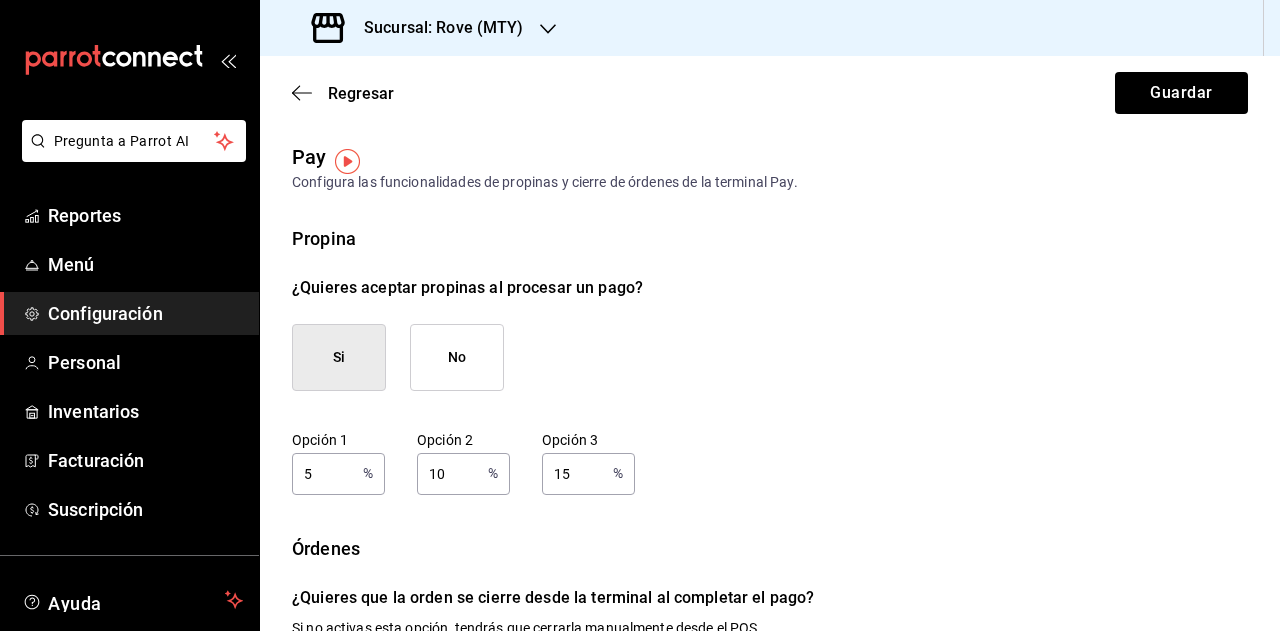 scroll, scrollTop: 0, scrollLeft: 0, axis: both 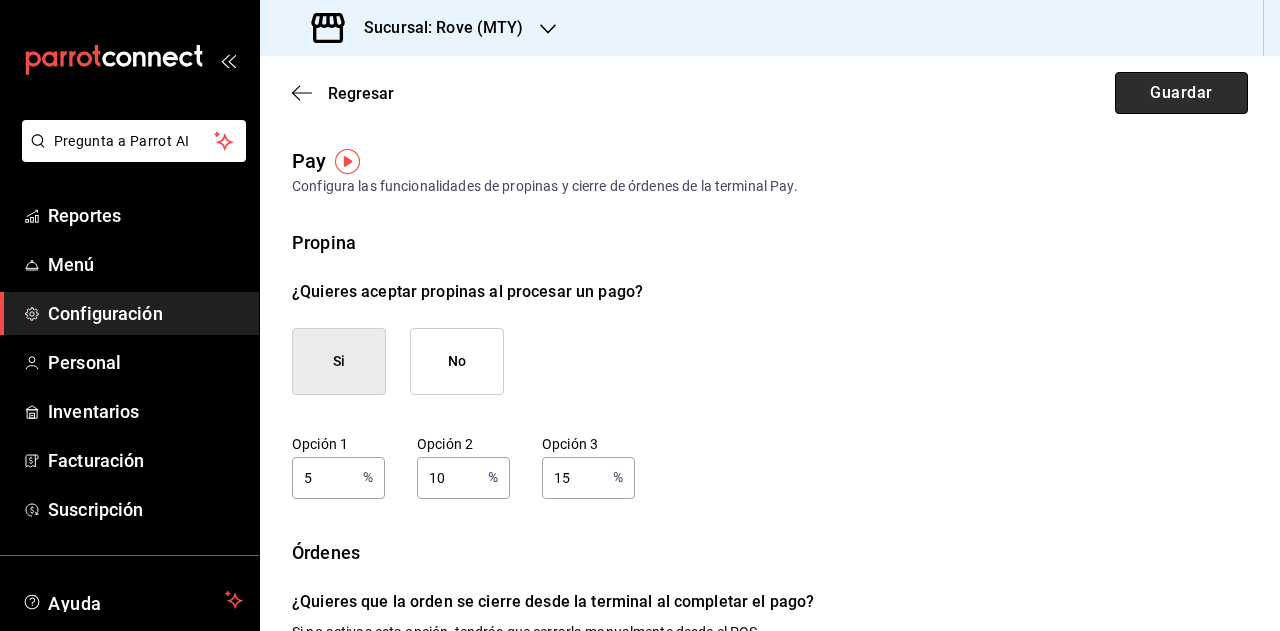 drag, startPoint x: 1170, startPoint y: 101, endPoint x: 1232, endPoint y: 89, distance: 63.15061 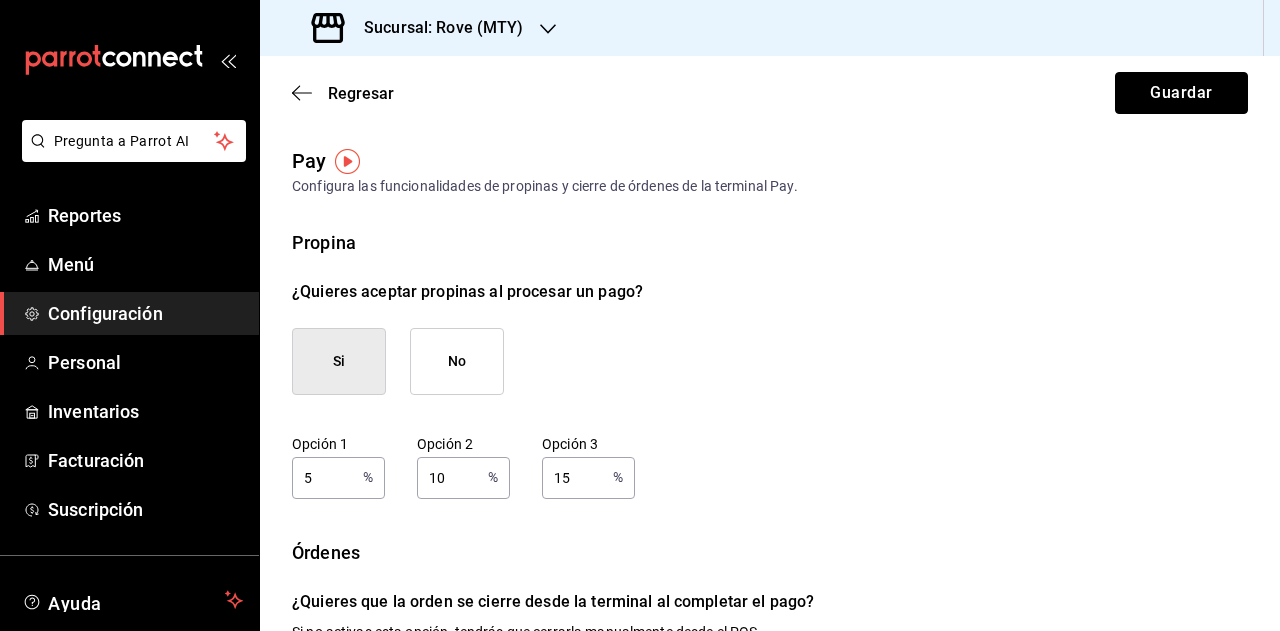 click on "Guardar" at bounding box center [1181, 93] 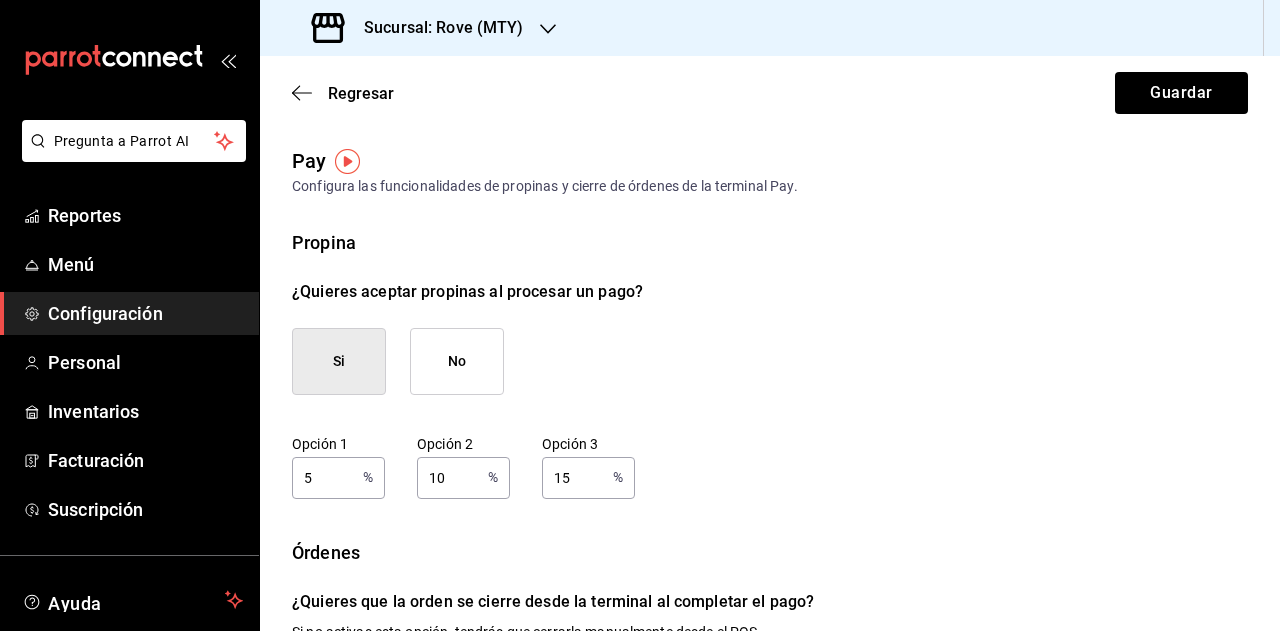click on "Sucursal: Rove (MTY)" at bounding box center [436, 28] 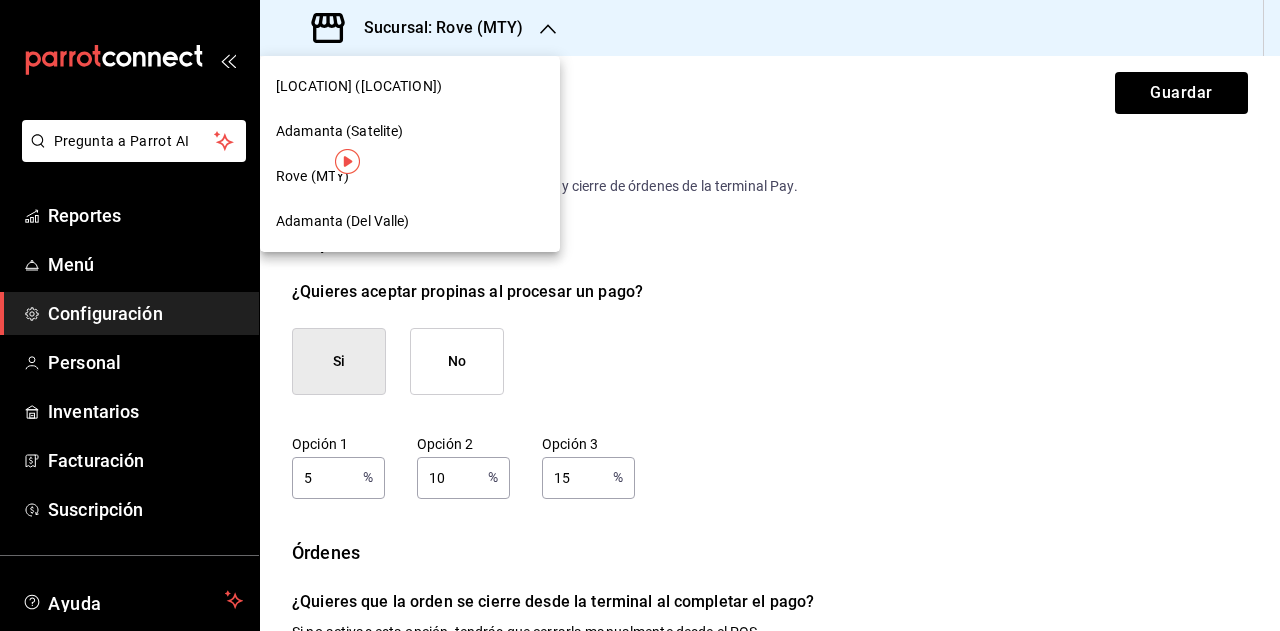 click at bounding box center (640, 315) 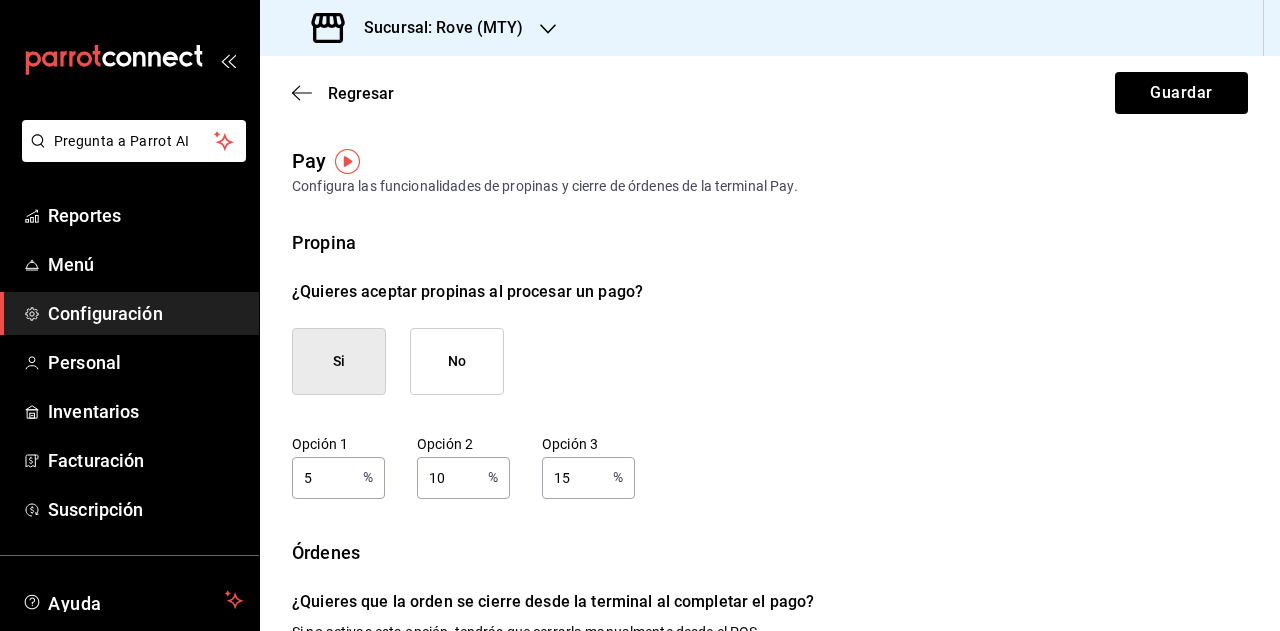 click on "No" at bounding box center (457, 361) 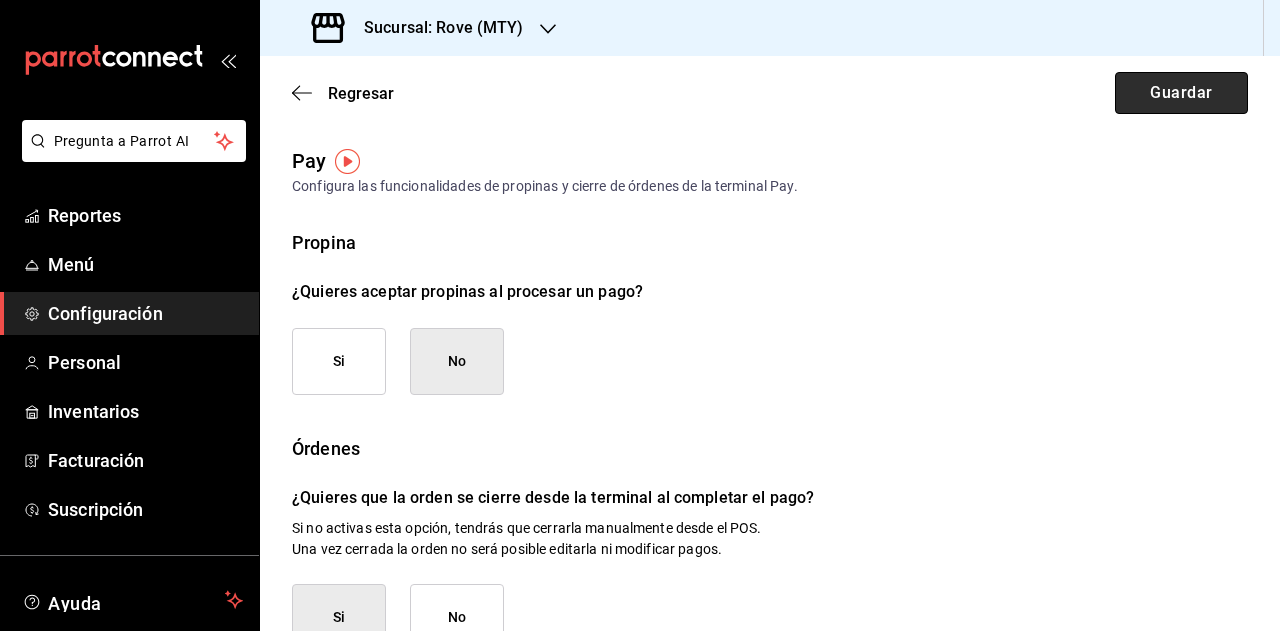 click on "Guardar" at bounding box center [1181, 93] 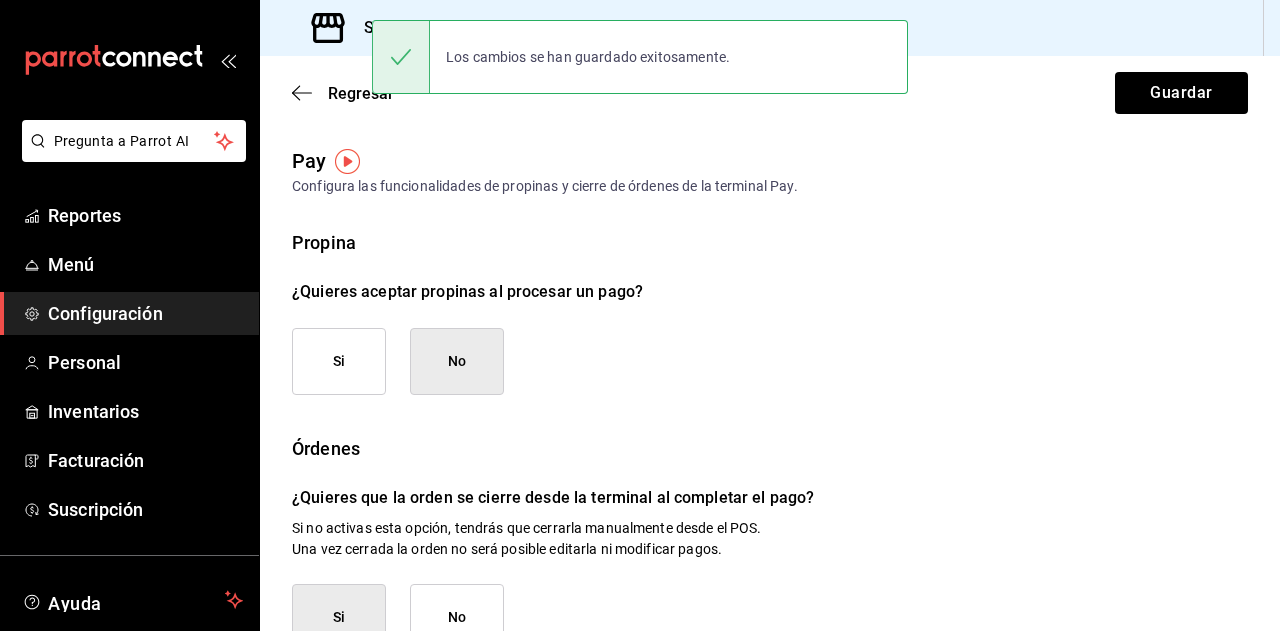 click on "¿Quieres aceptar propinas al procesar un pago?" at bounding box center (770, 292) 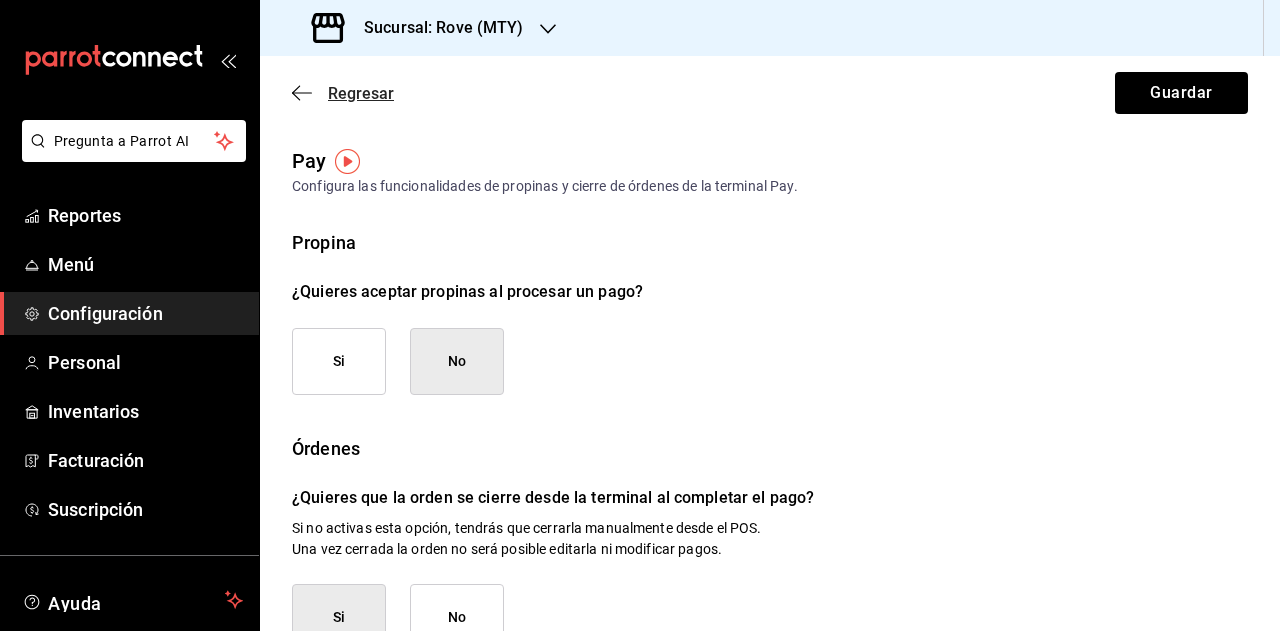 click 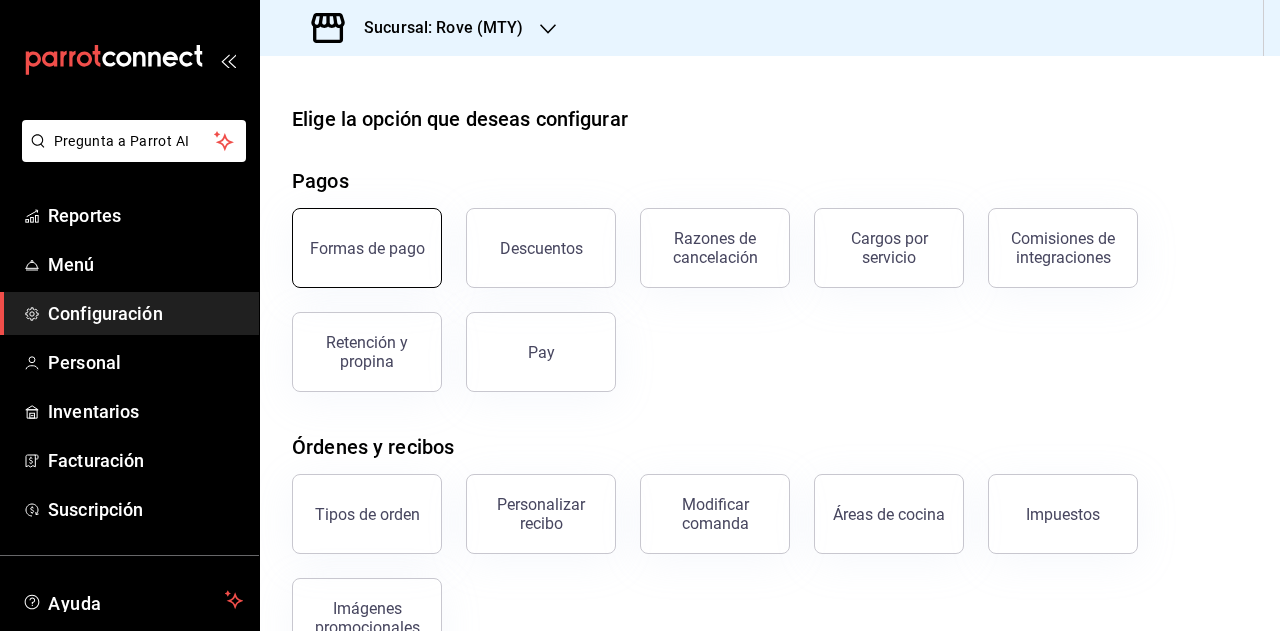 click on "Formas de pago" at bounding box center (367, 248) 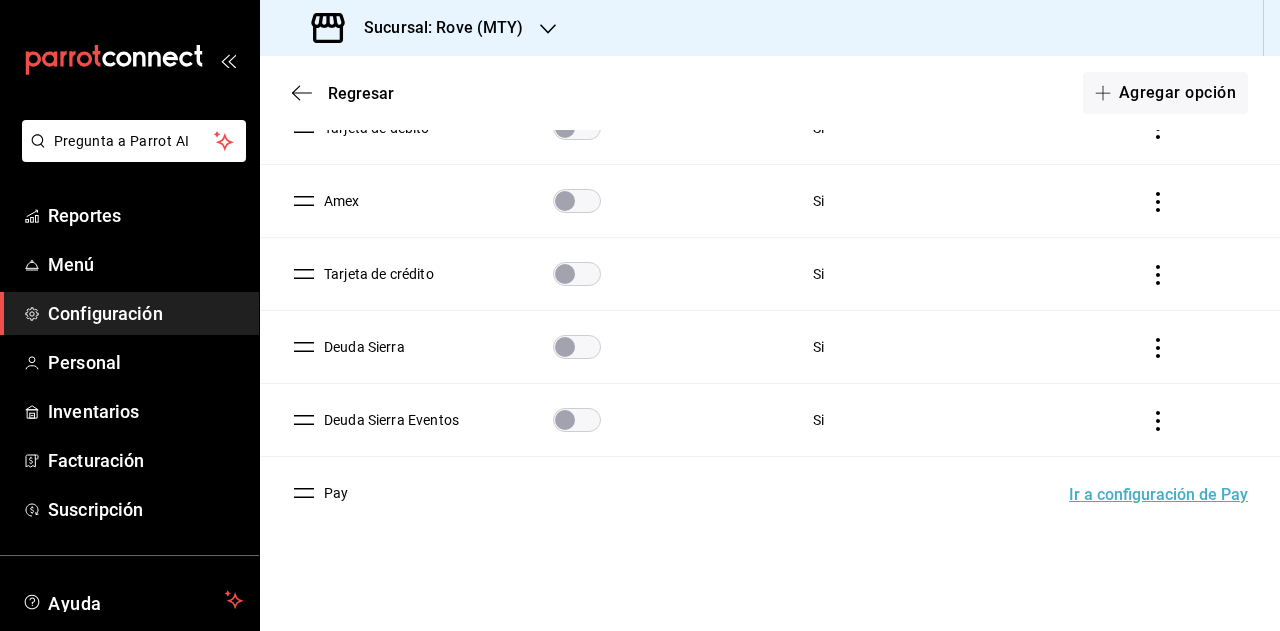 scroll, scrollTop: 0, scrollLeft: 0, axis: both 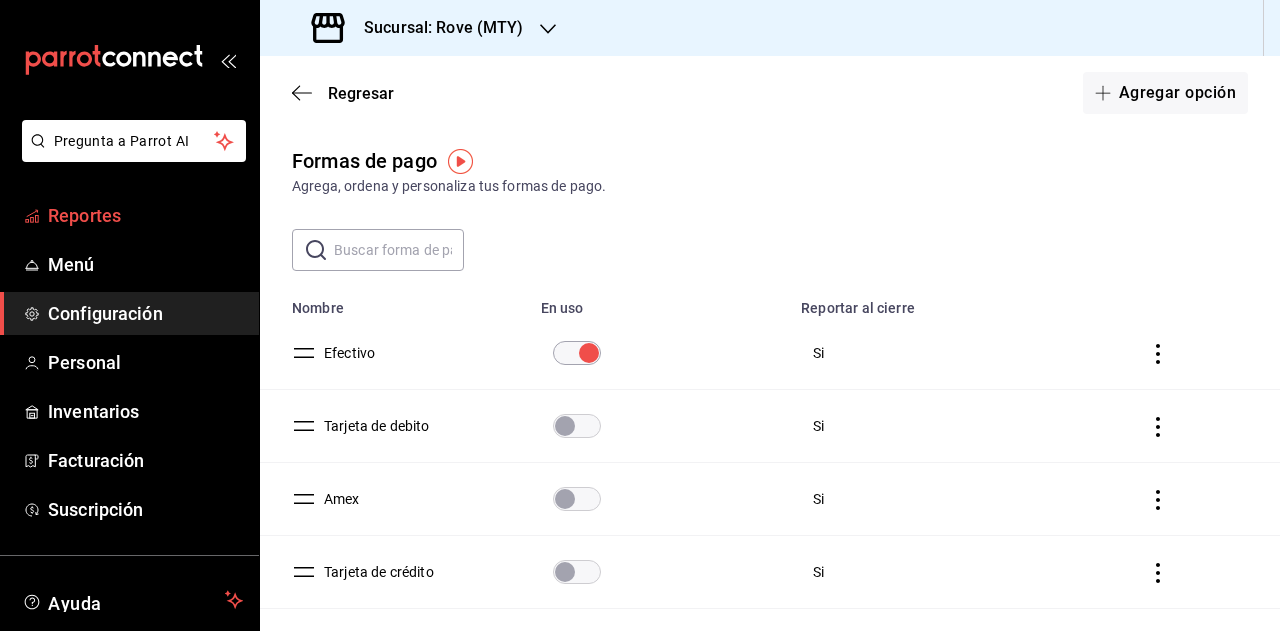 click on "Reportes" at bounding box center (129, 215) 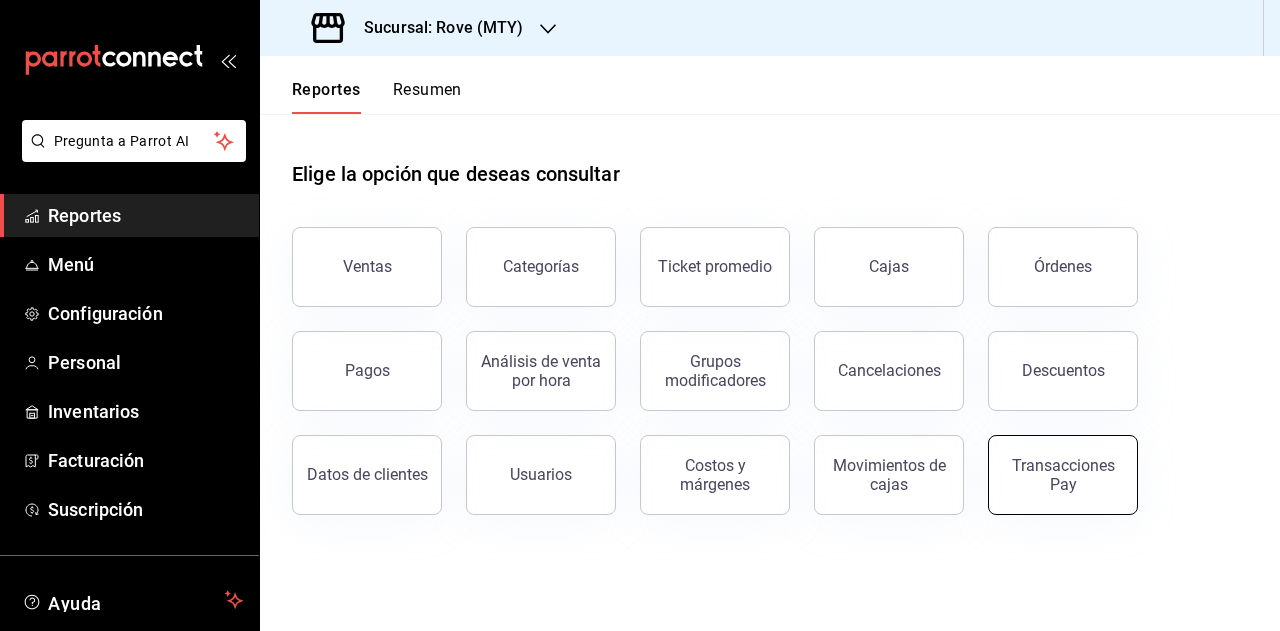click on "Transacciones Pay" at bounding box center [1063, 475] 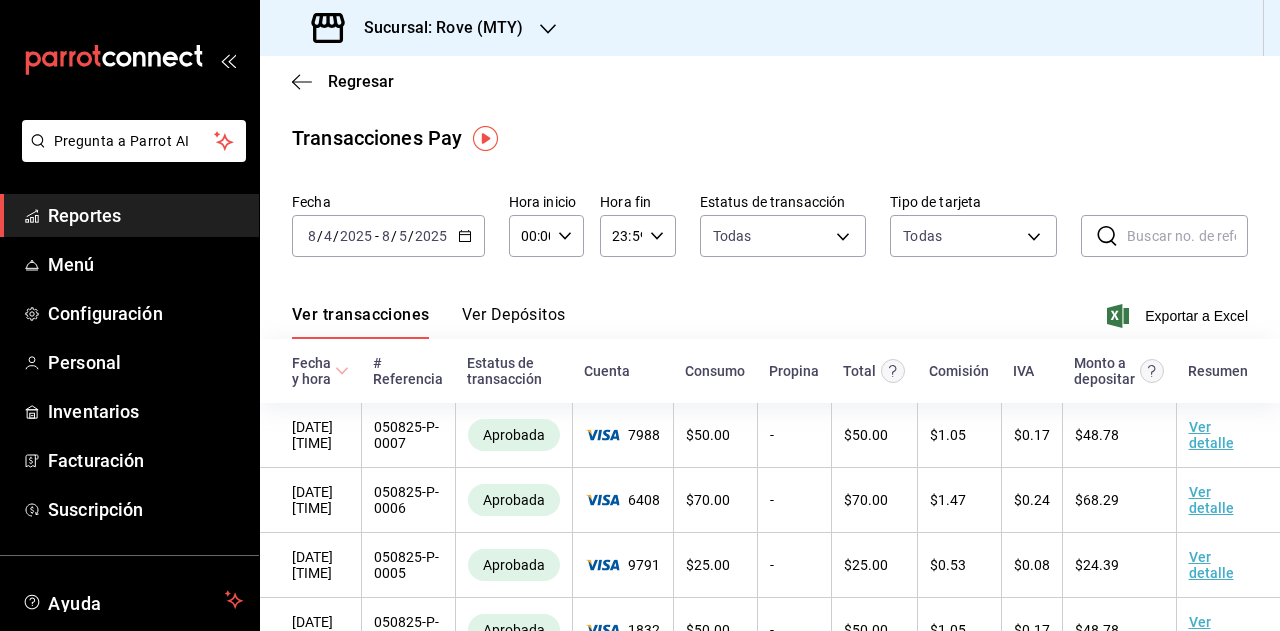 click on "[DATE] [TIME] - [DATE] [TIME]" at bounding box center [388, 236] 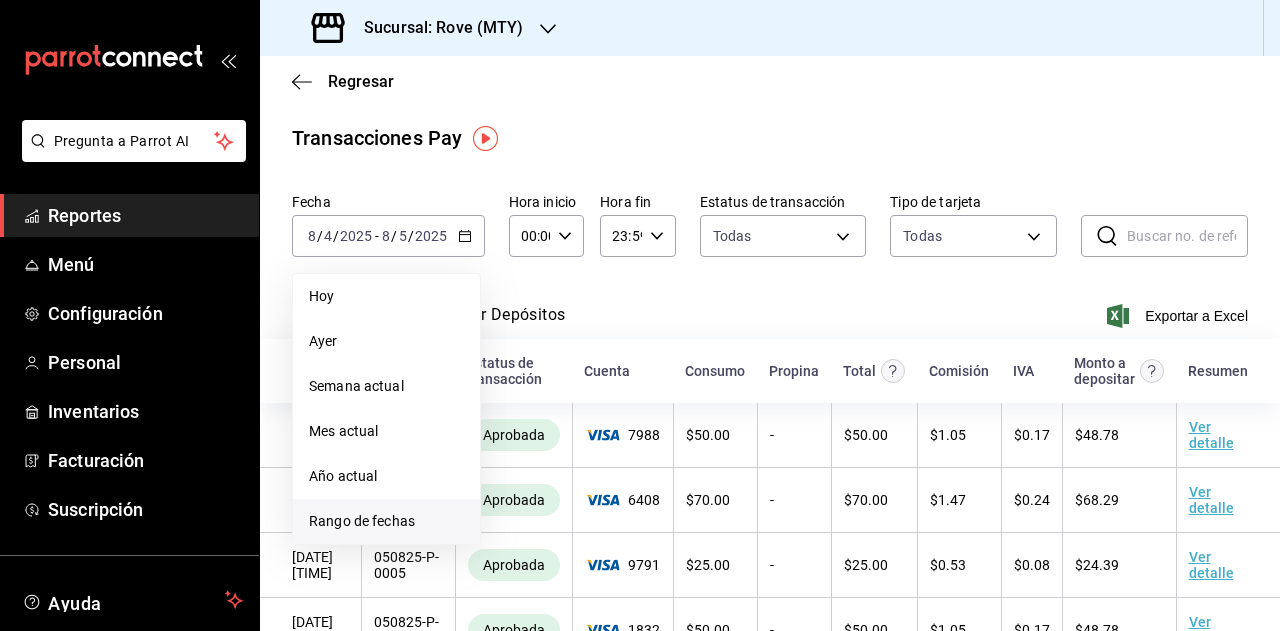 click on "Rango de fechas" at bounding box center (386, 521) 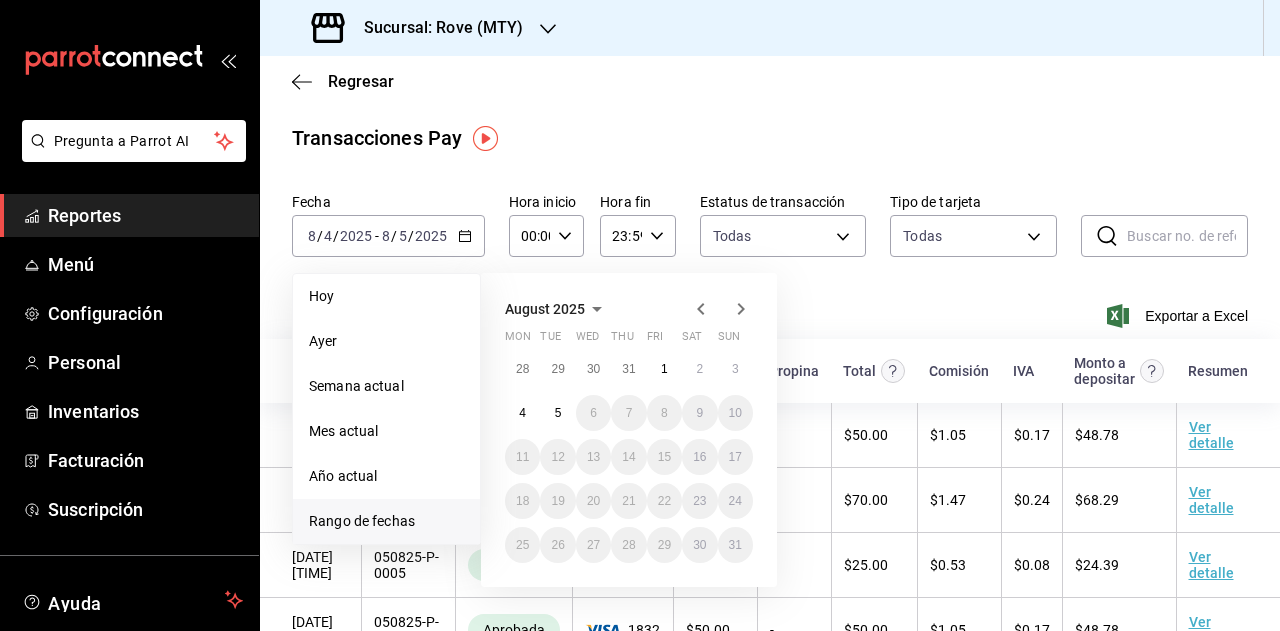 click 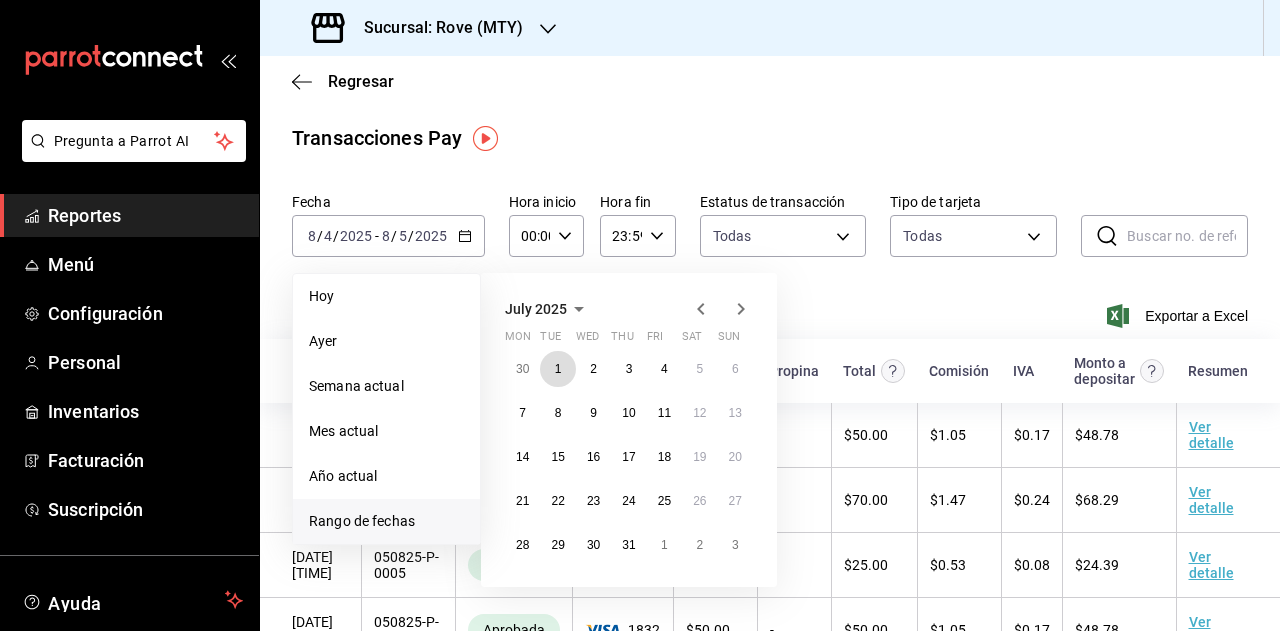 drag, startPoint x: 561, startPoint y: 365, endPoint x: 574, endPoint y: 393, distance: 30.870699 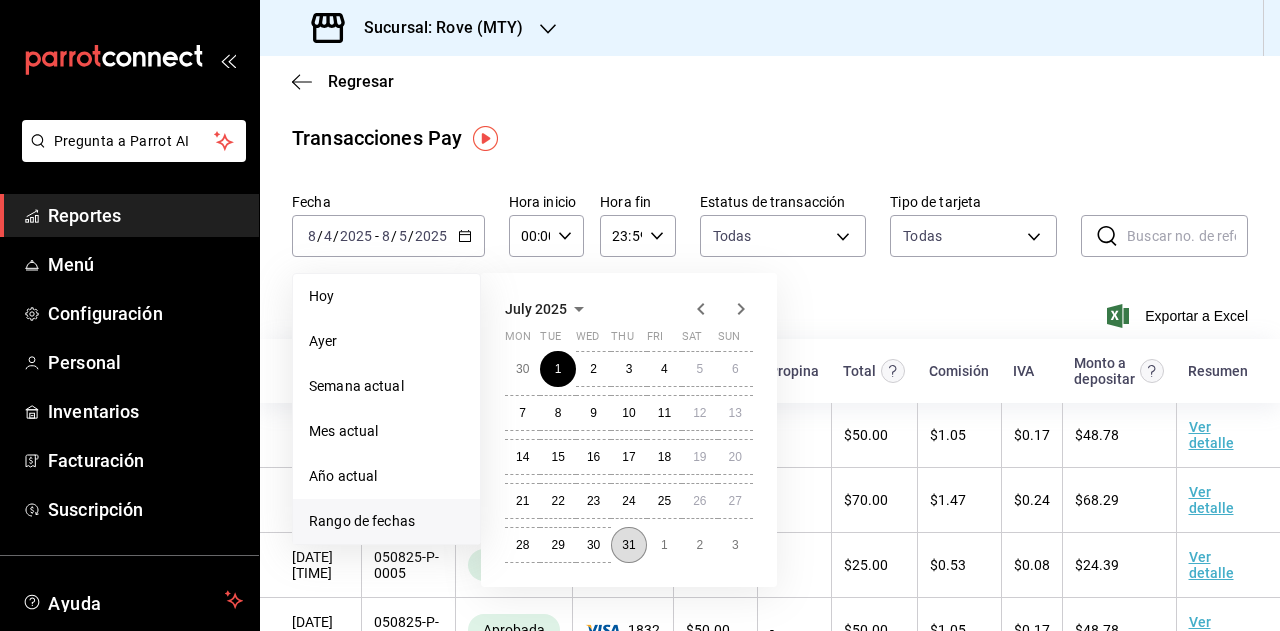 click on "31" at bounding box center [628, 545] 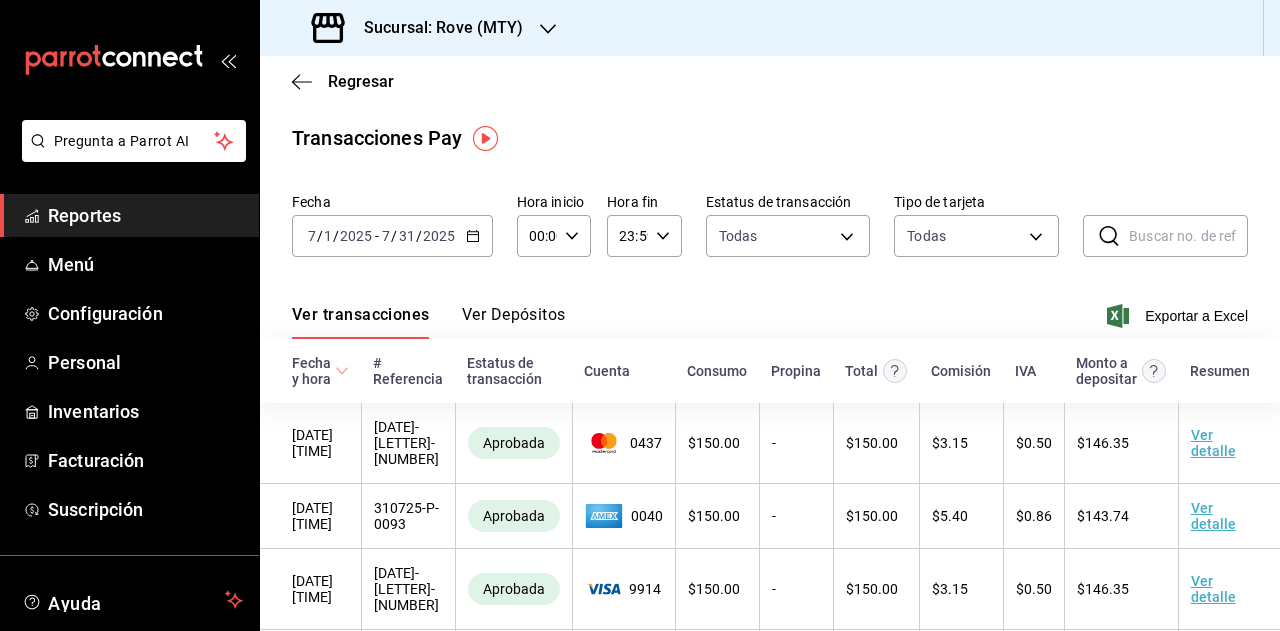 click on "Transacciones Pay" at bounding box center (770, 138) 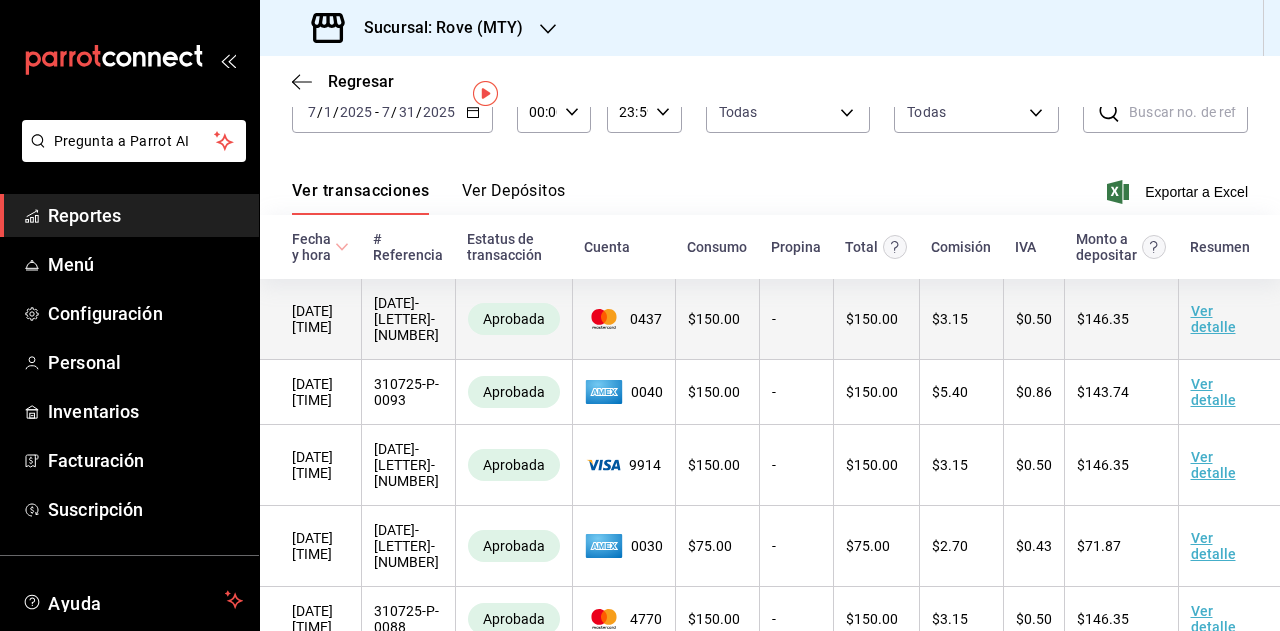 scroll, scrollTop: 0, scrollLeft: 0, axis: both 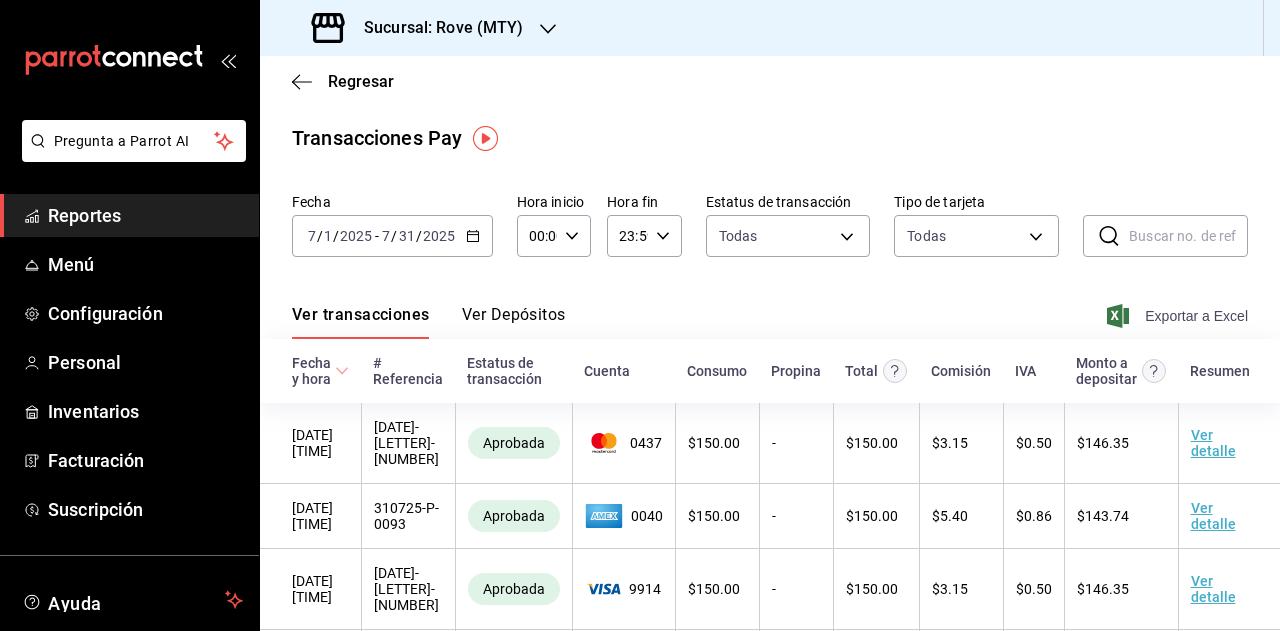 click on "Exportar a Excel" at bounding box center (1179, 316) 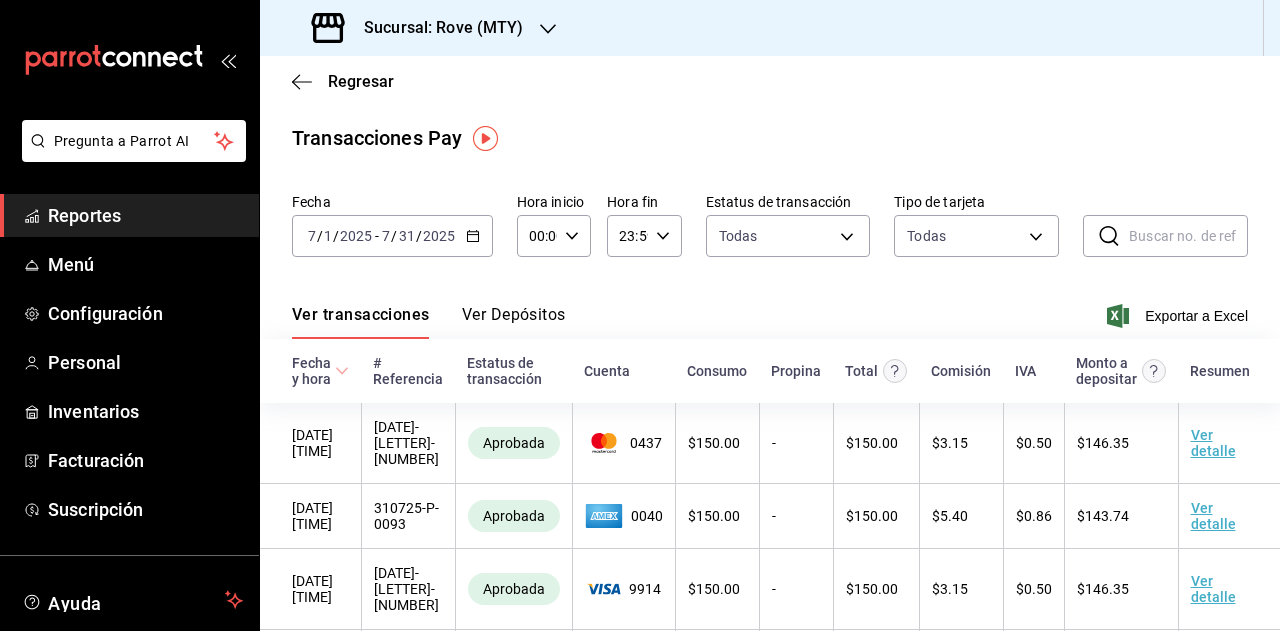 click on "Sucursal: Rove (MTY)" at bounding box center [436, 28] 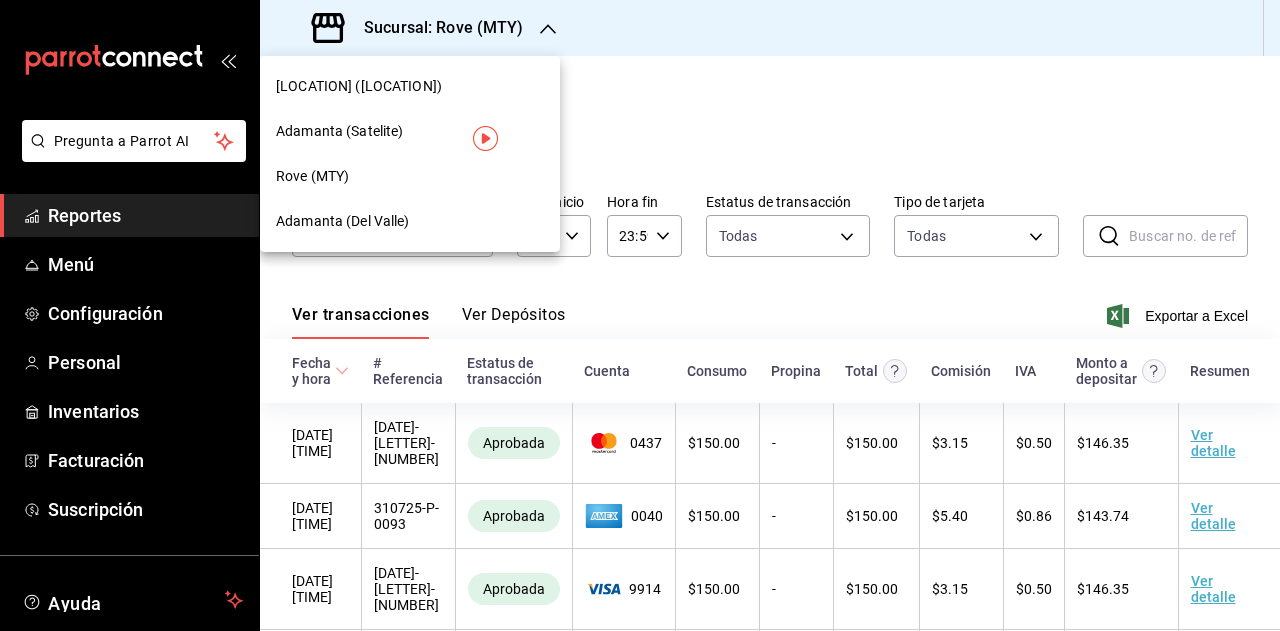 click on "[LOCATION] ([LOCATION])" at bounding box center [410, 86] 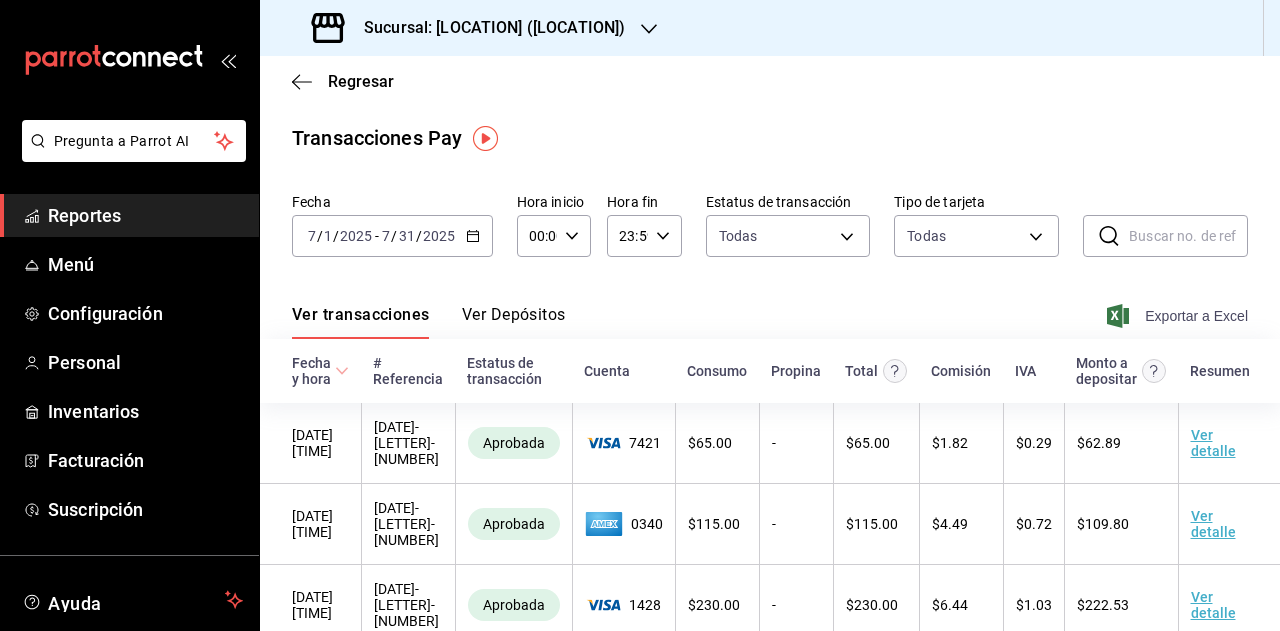 click on "Exportar a Excel" at bounding box center (1179, 316) 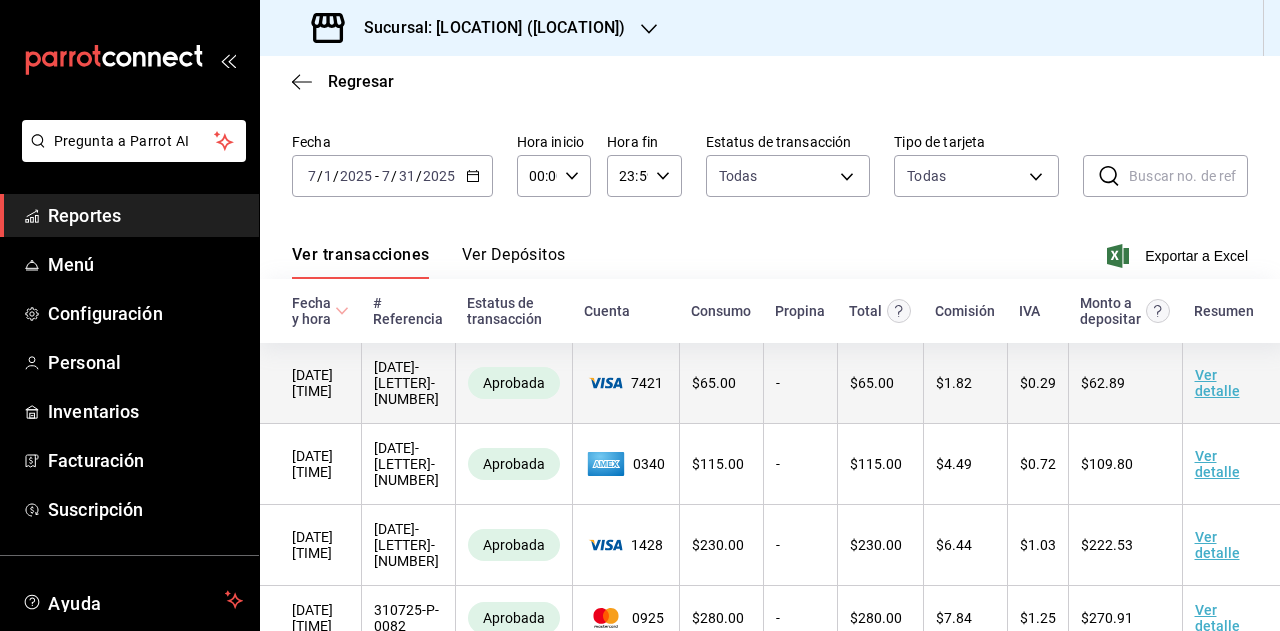scroll, scrollTop: 0, scrollLeft: 0, axis: both 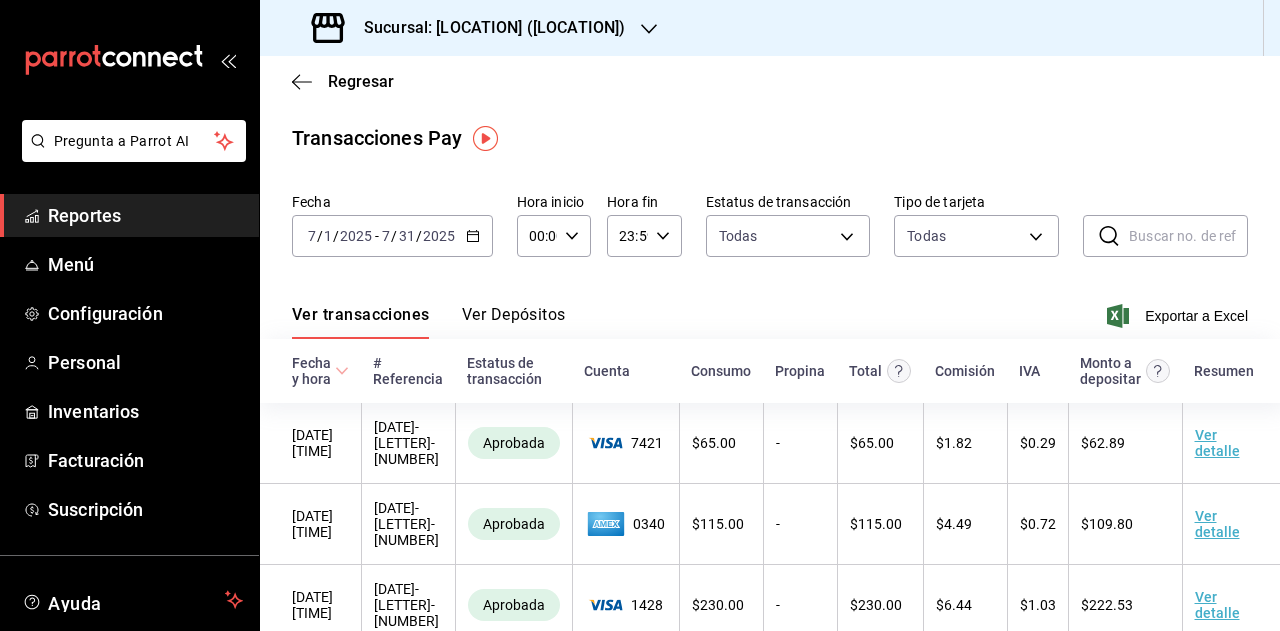 click on "Sucursal: [LOCATION] ([LOCATION])" at bounding box center (470, 28) 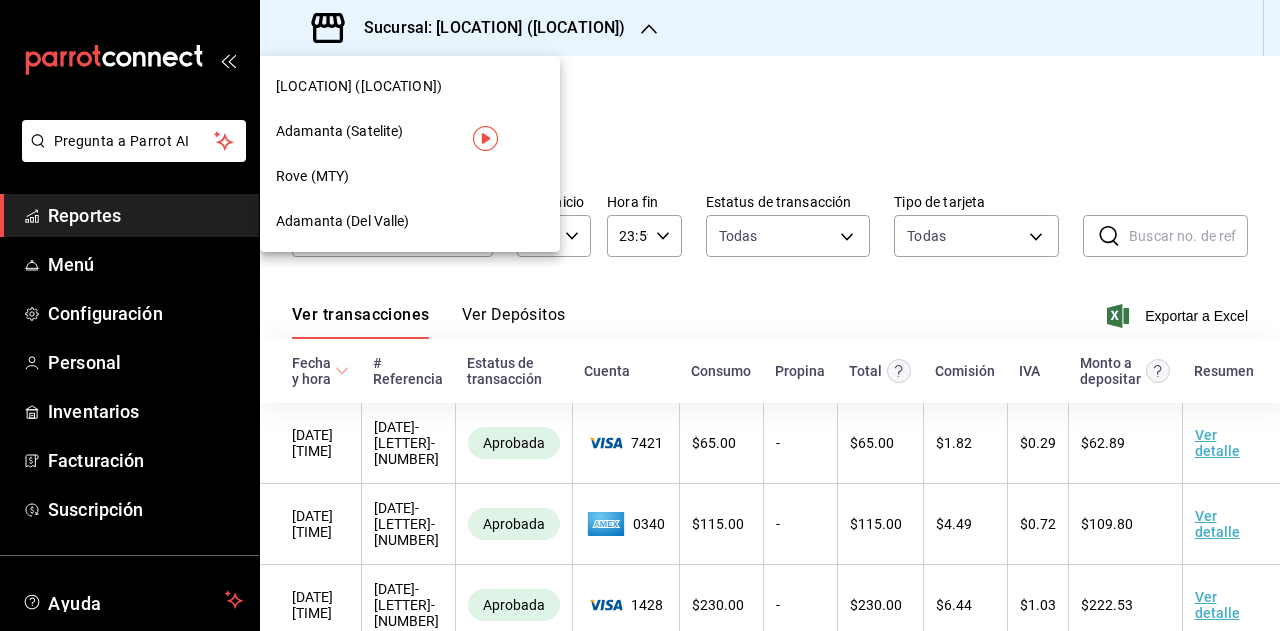 click on "Adamanta (Satelite)" at bounding box center [340, 131] 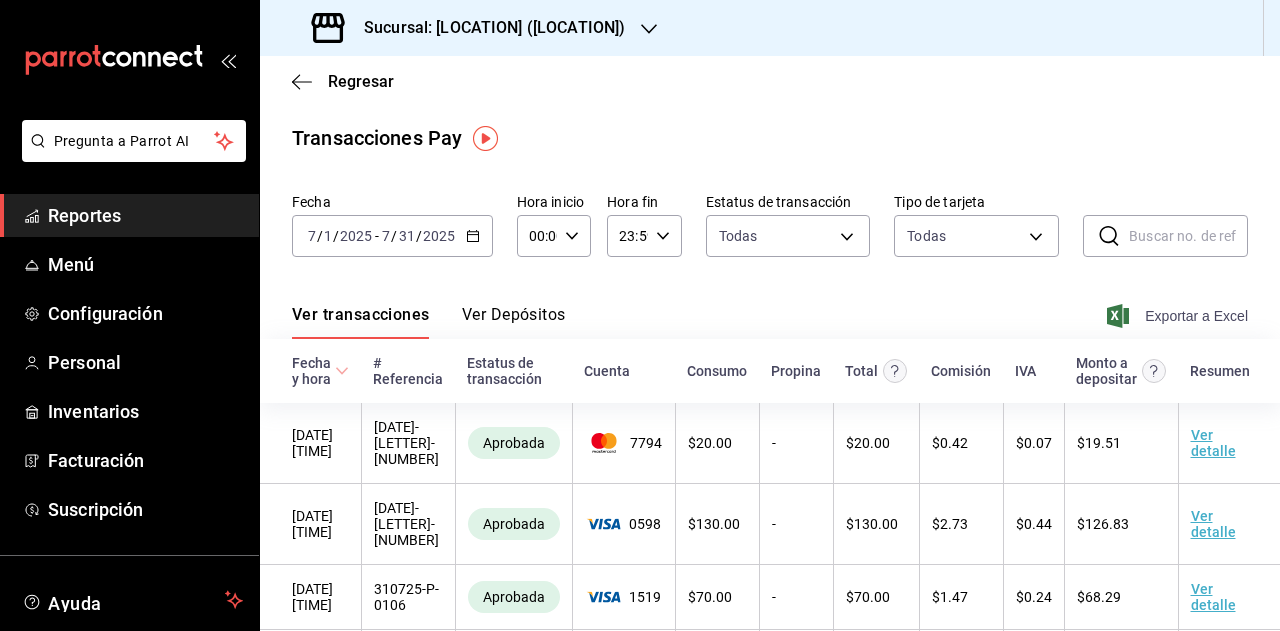click on "Exportar a Excel" at bounding box center (1179, 316) 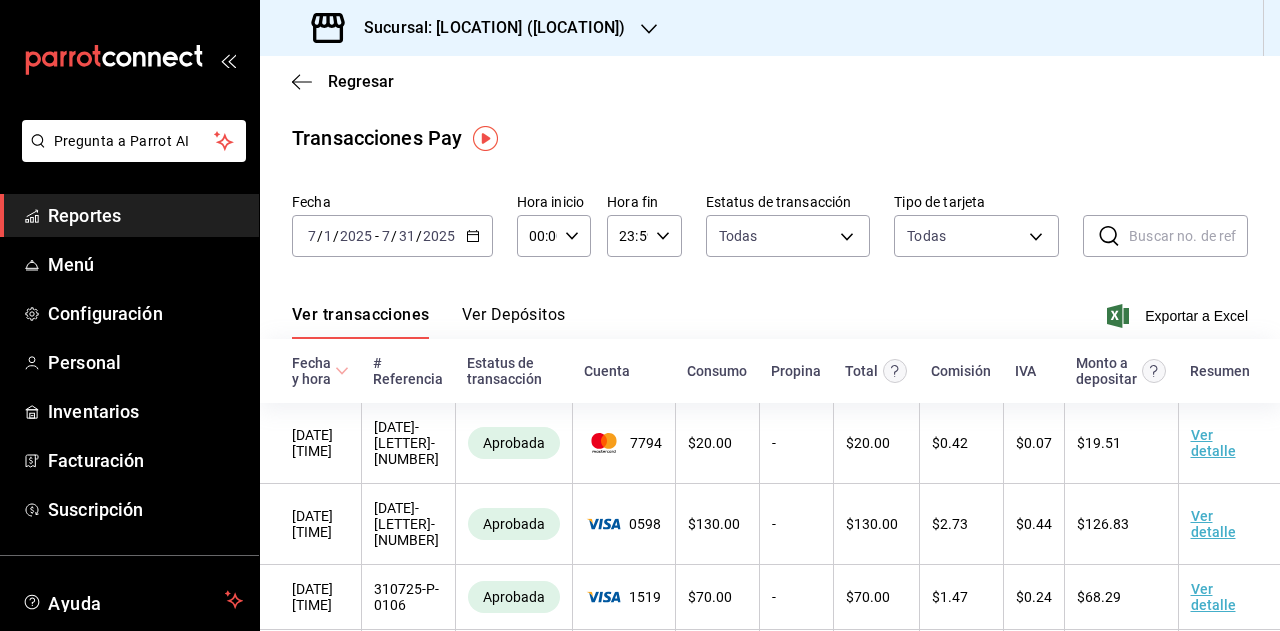 click on "Sucursal: [LOCATION] ([LOCATION])" at bounding box center [486, 28] 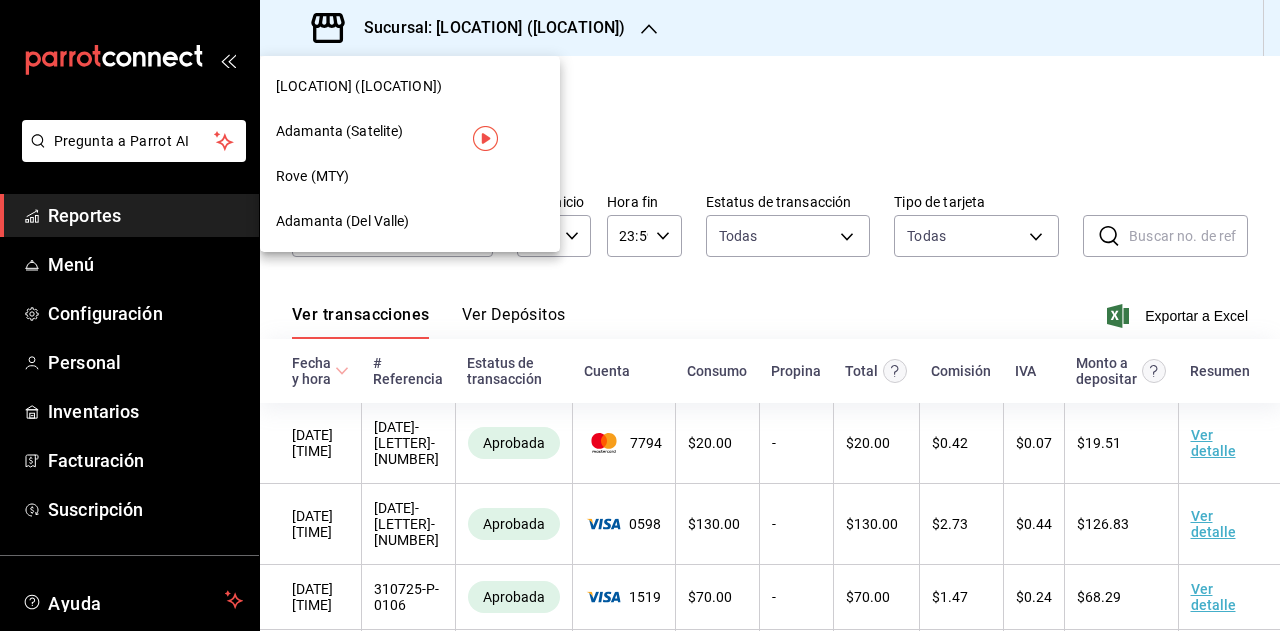 click on "Adamanta (Del Valle)" at bounding box center [343, 221] 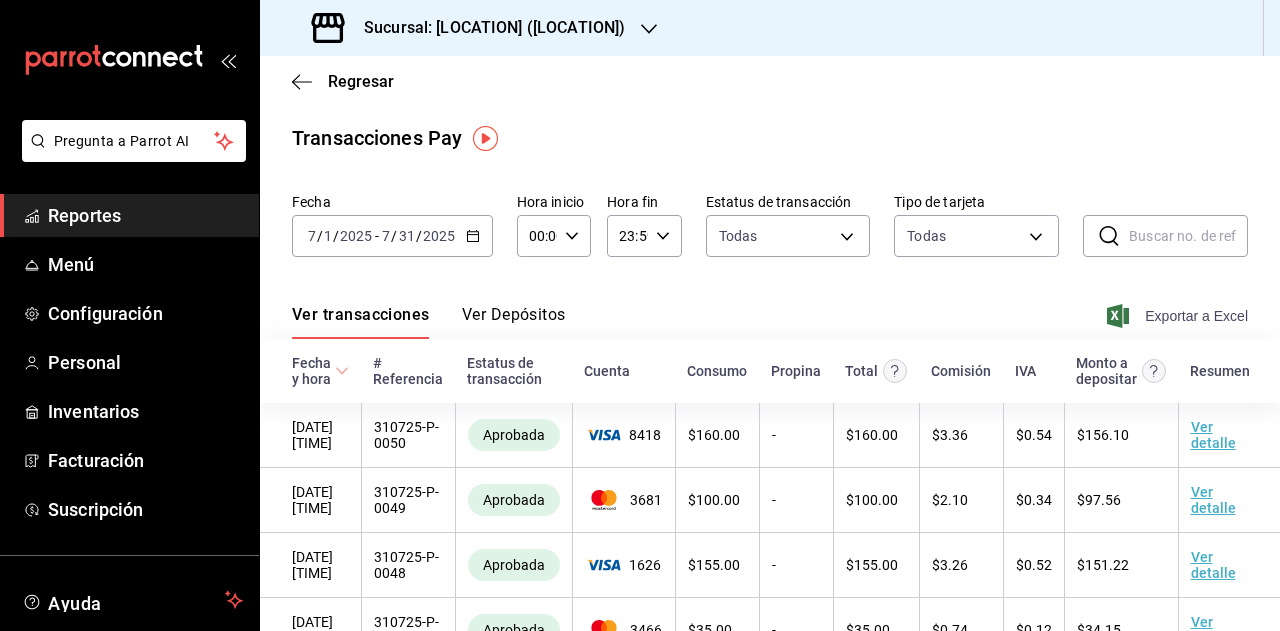 click on "Exportar a Excel" at bounding box center [1179, 316] 